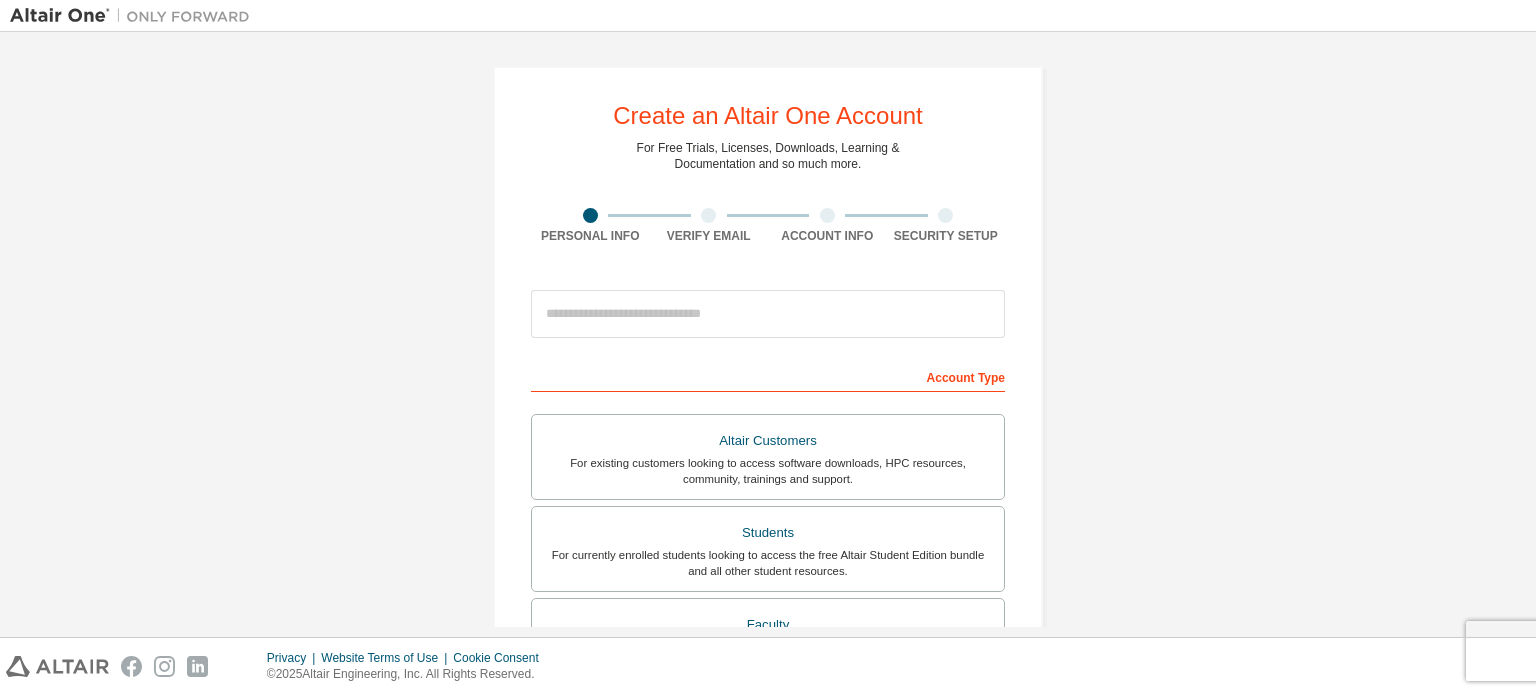 scroll, scrollTop: 0, scrollLeft: 0, axis: both 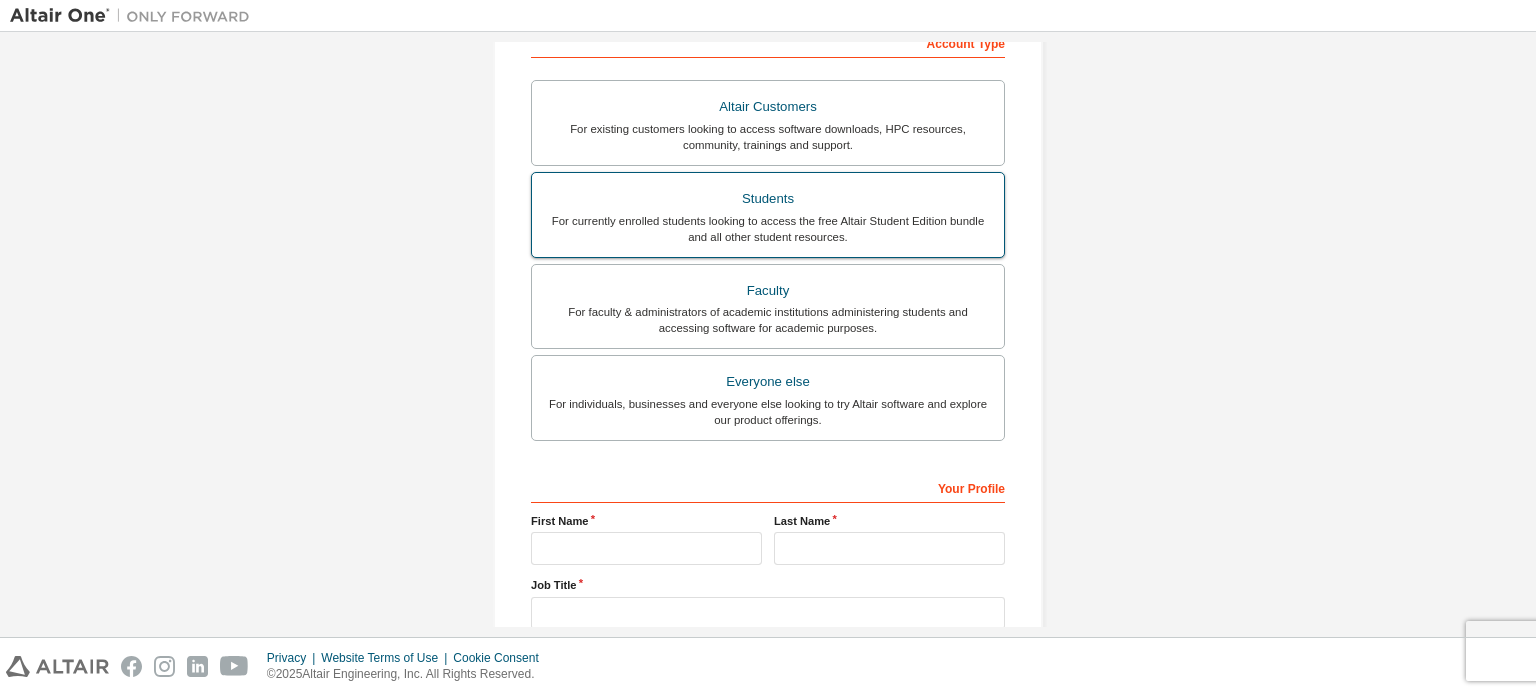 click on "For currently enrolled students looking to access the free Altair Student Edition bundle and all other student resources." at bounding box center (768, 229) 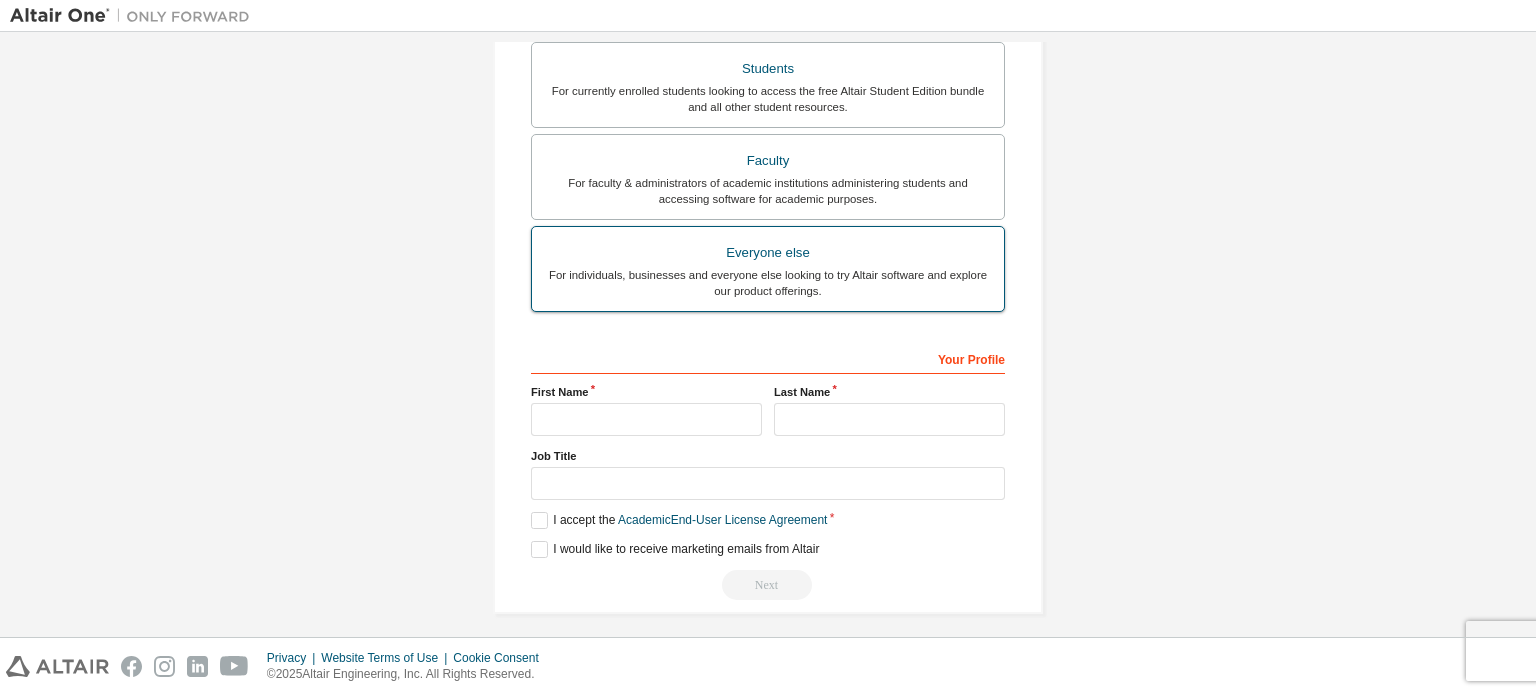 scroll, scrollTop: 521, scrollLeft: 0, axis: vertical 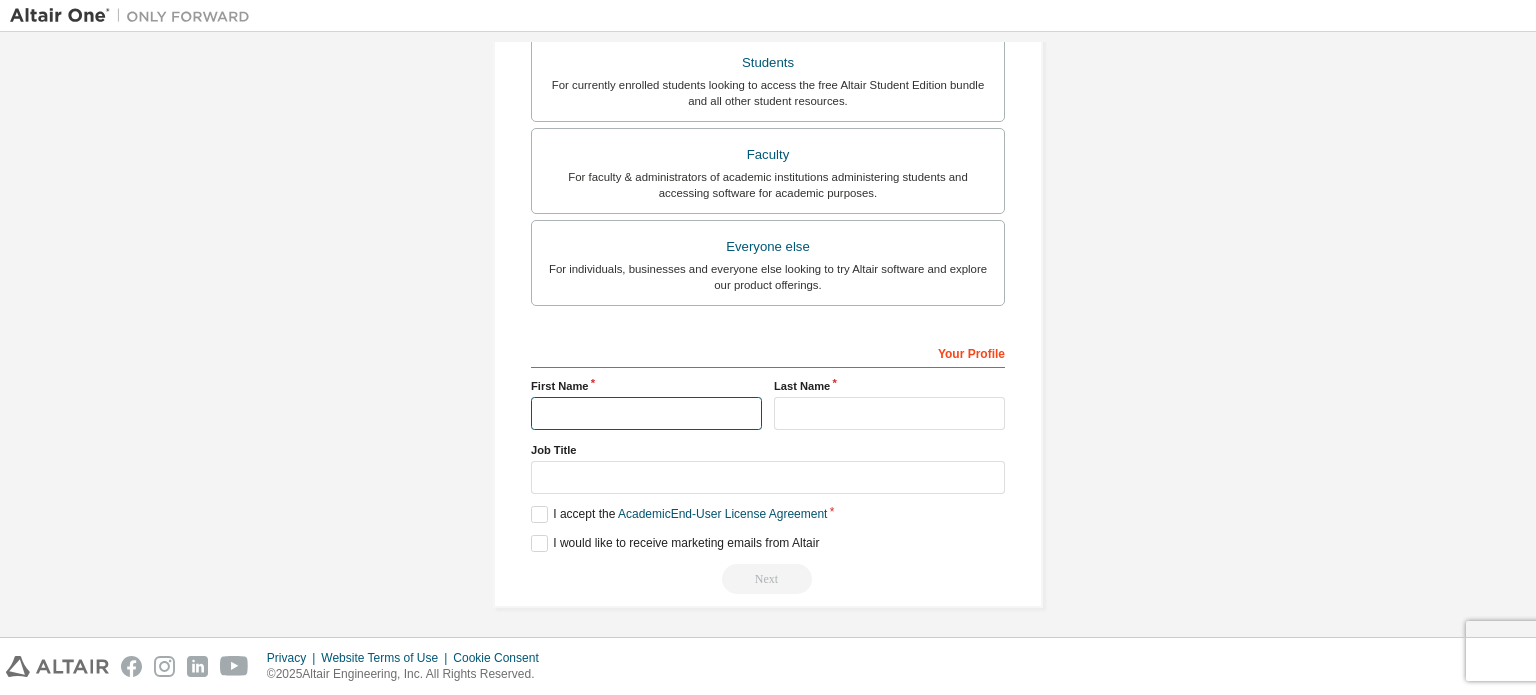 click at bounding box center [646, 413] 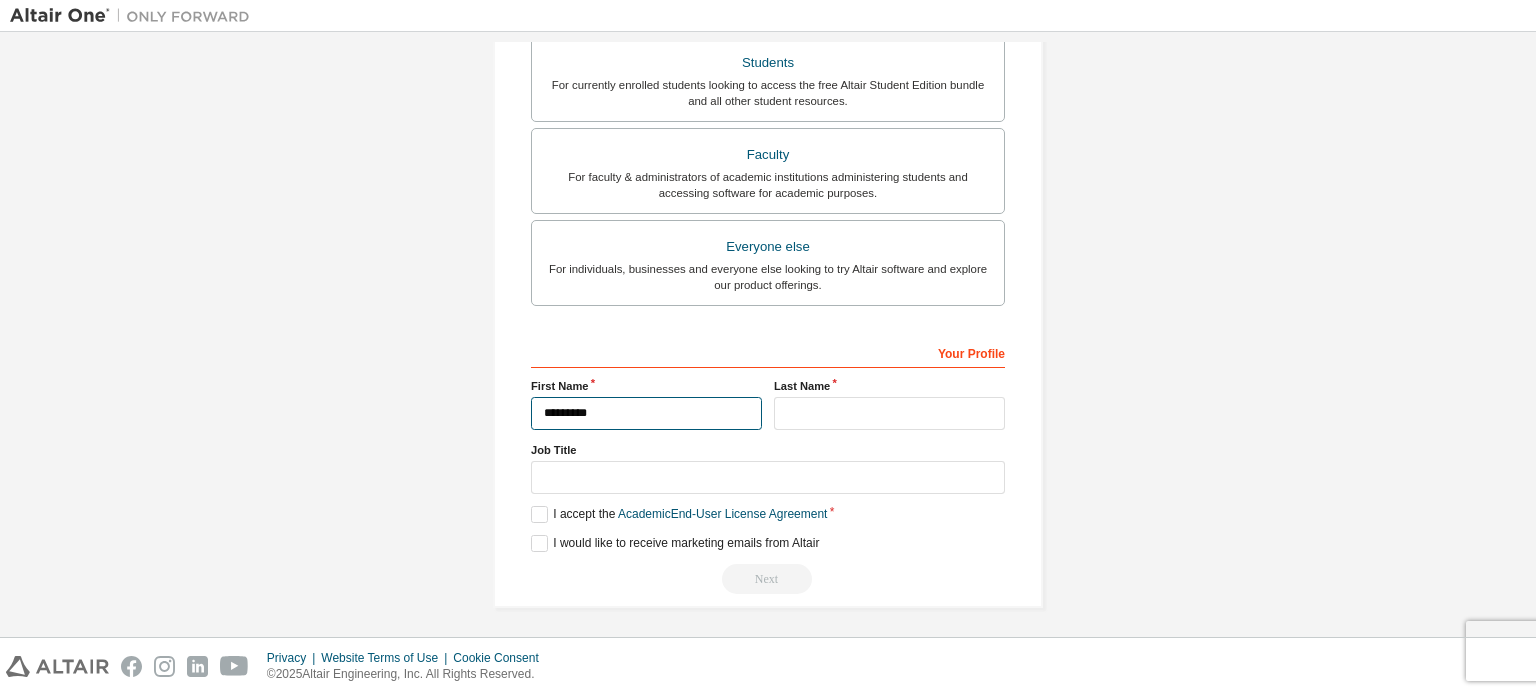 click on "*********" at bounding box center (646, 413) 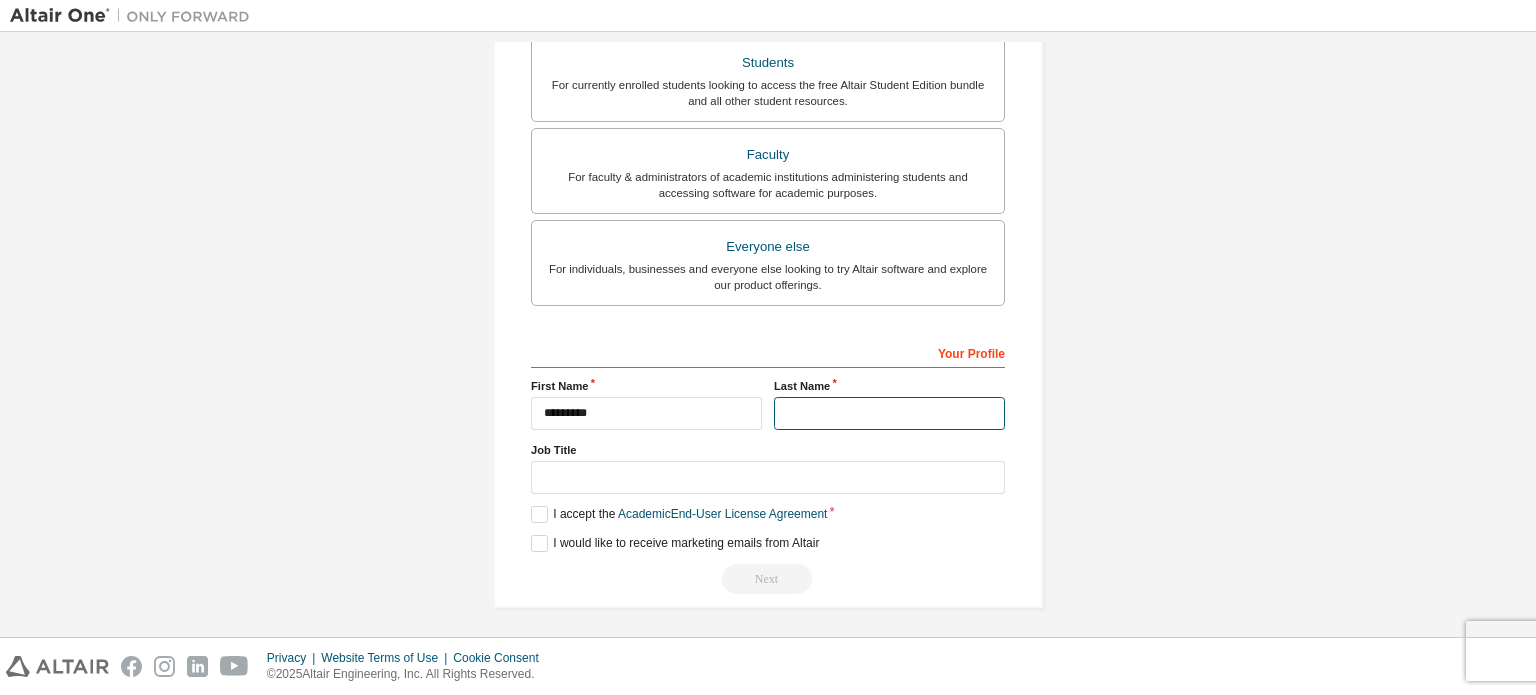 click at bounding box center [889, 413] 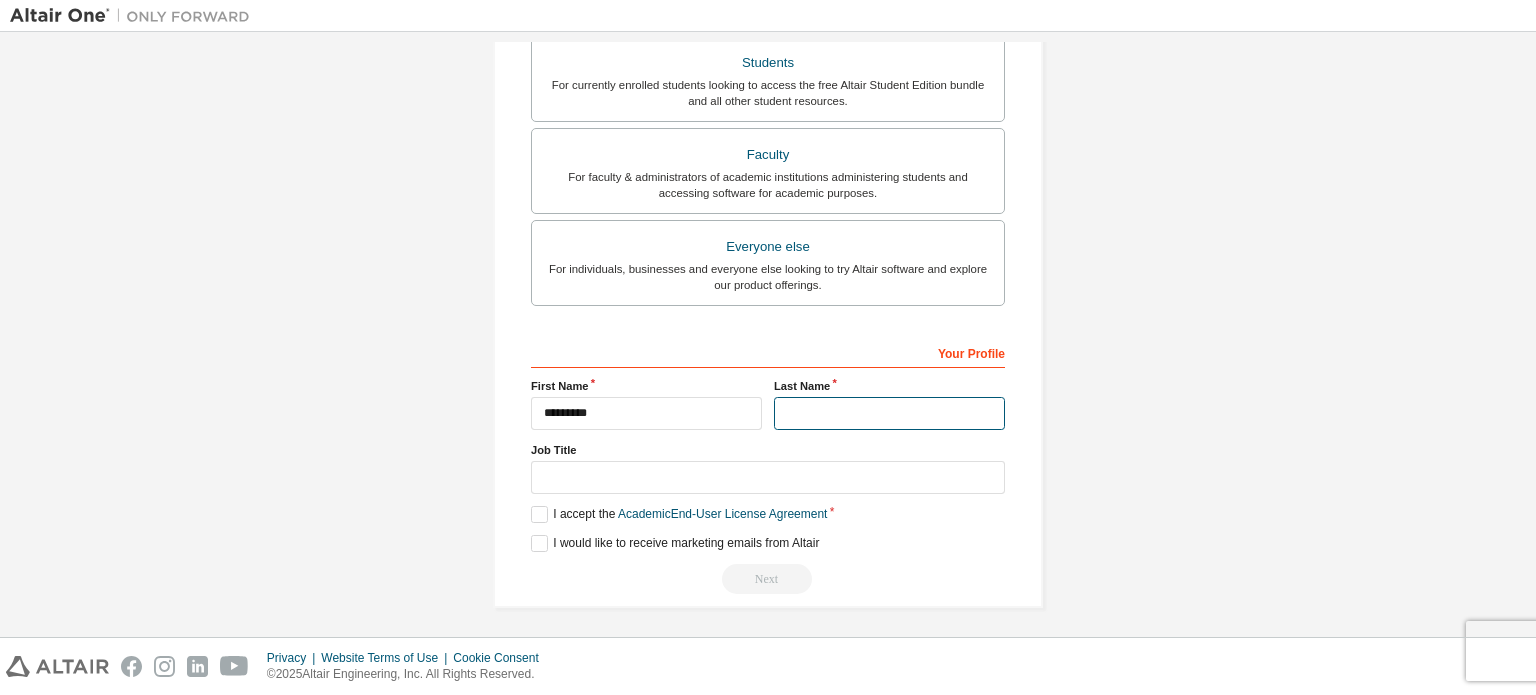 type on "**********" 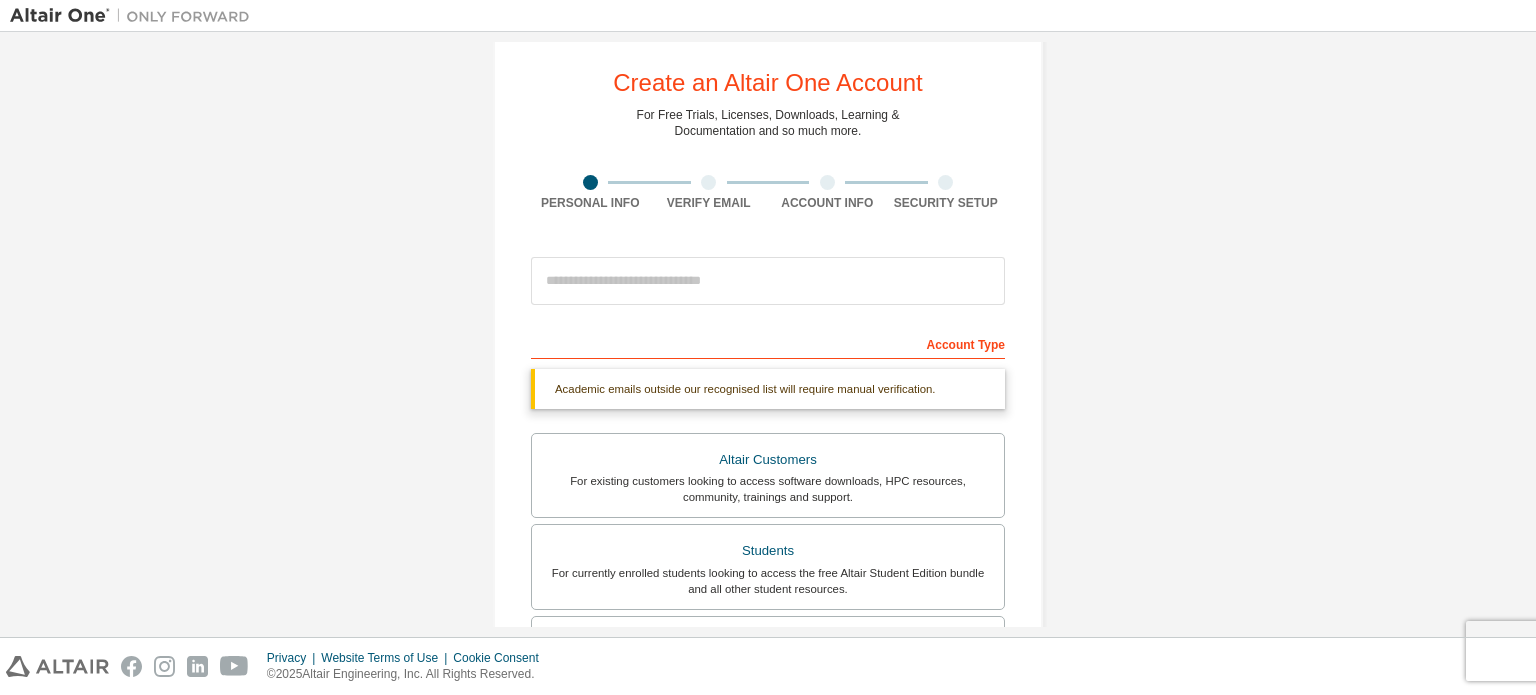 scroll, scrollTop: 32, scrollLeft: 0, axis: vertical 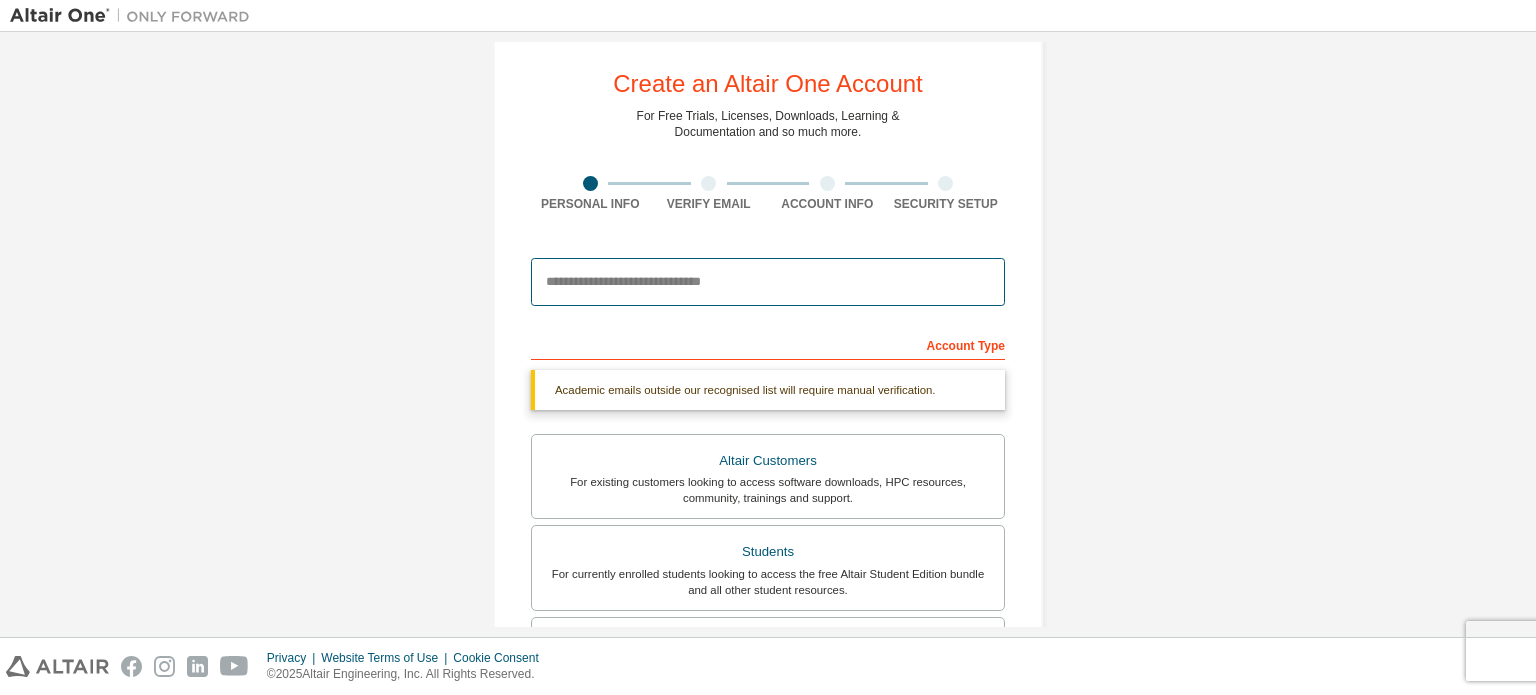click at bounding box center [768, 282] 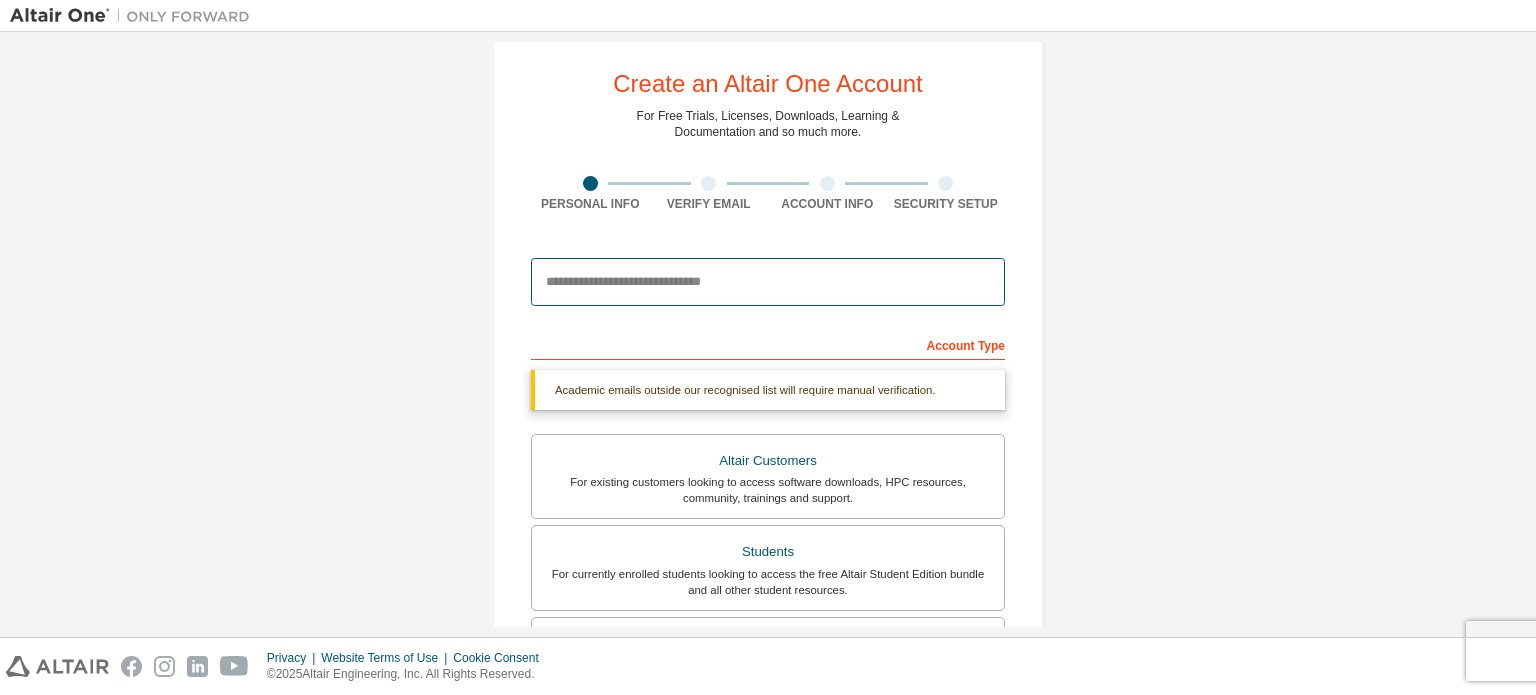type on "**********" 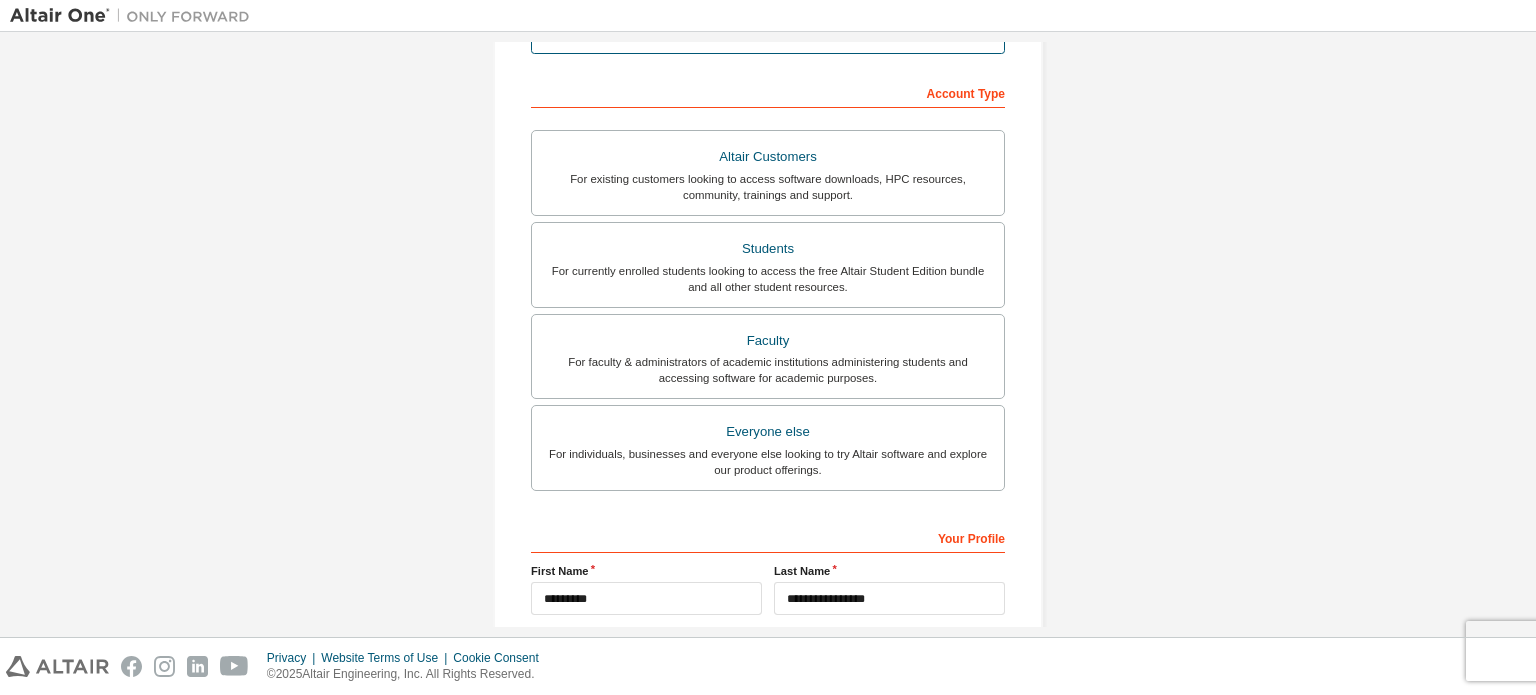 scroll, scrollTop: 469, scrollLeft: 0, axis: vertical 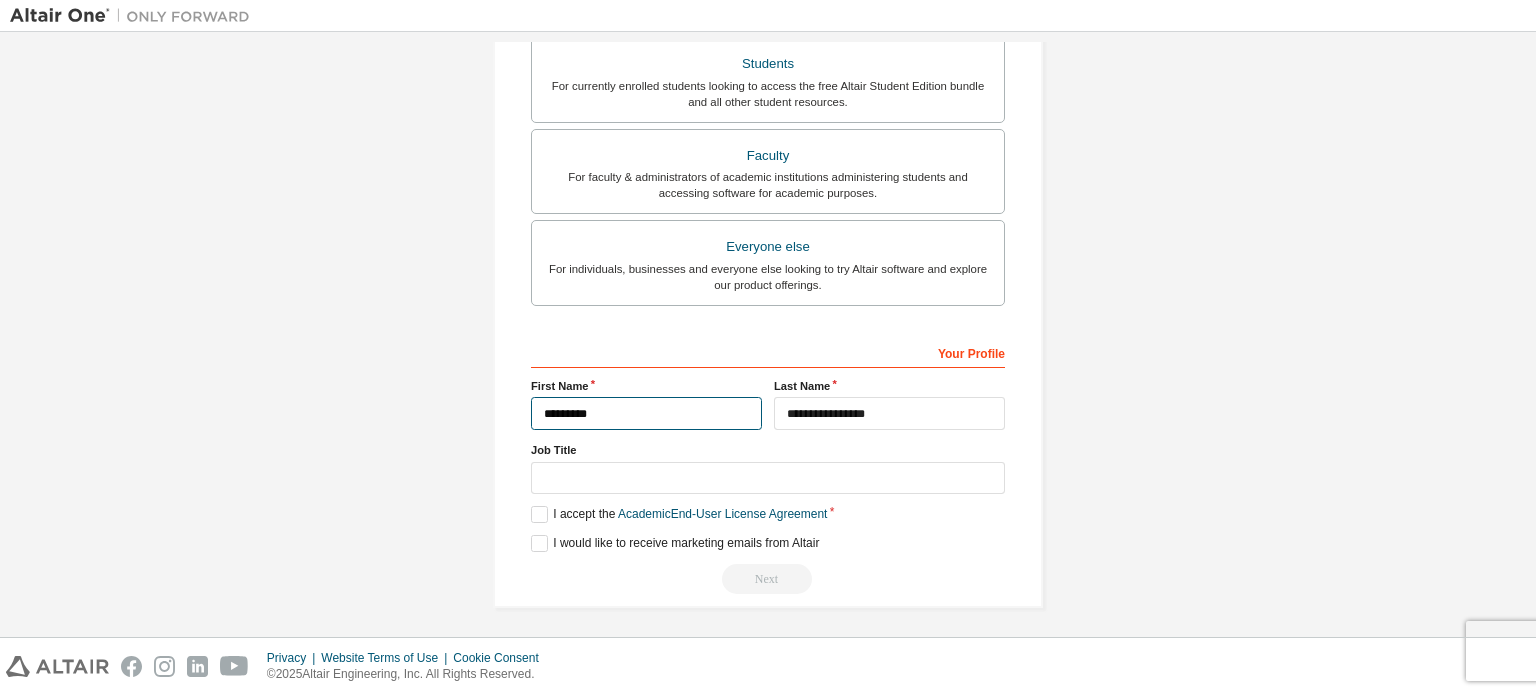 click on "*********" at bounding box center [646, 413] 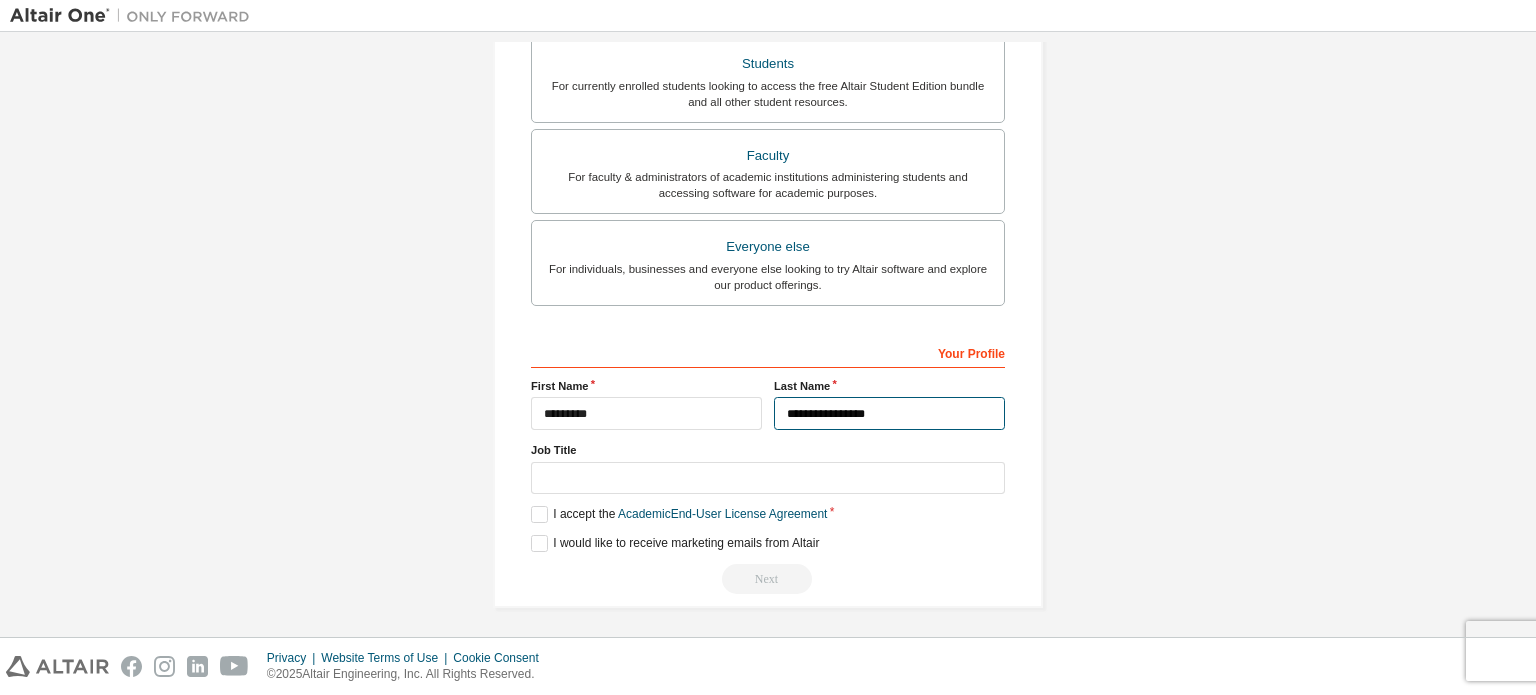 click on "**********" at bounding box center [889, 413] 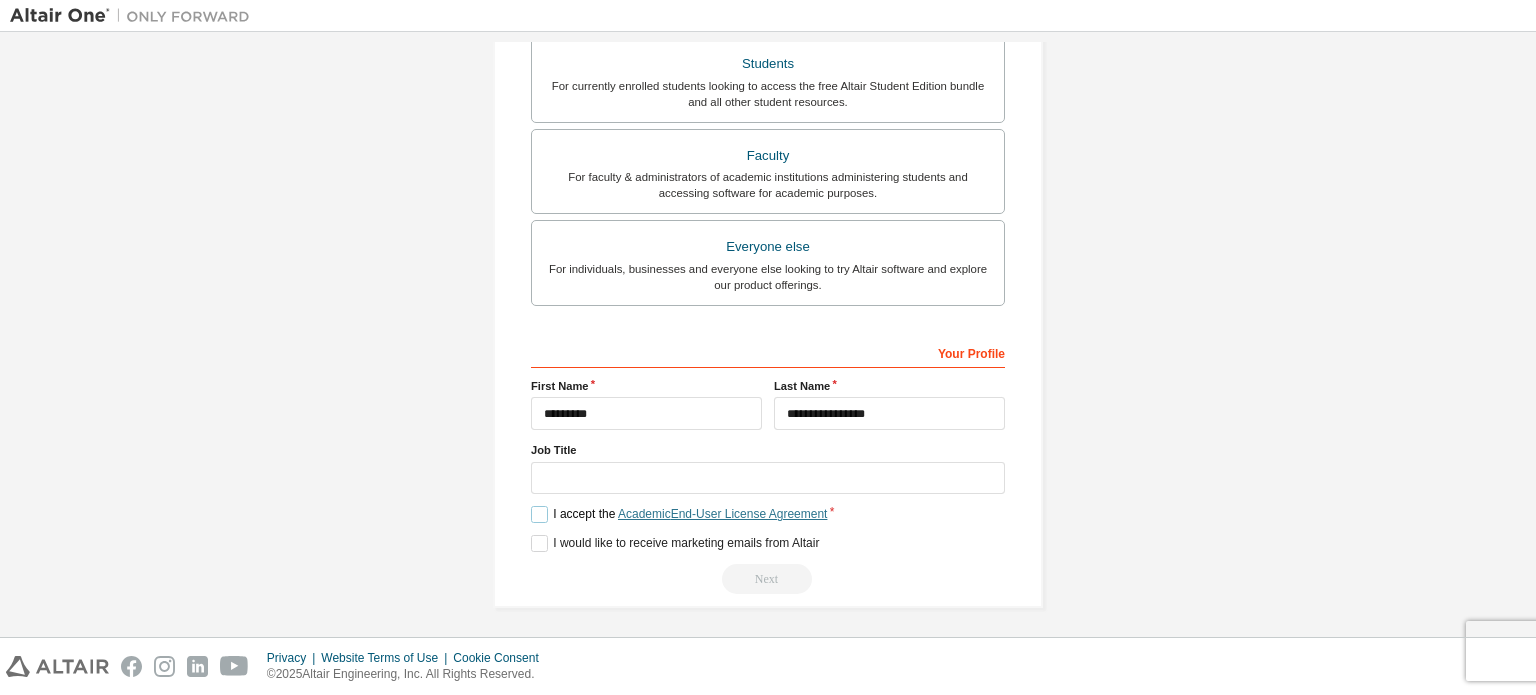 click on "Academic   End-User License Agreement" at bounding box center [722, 514] 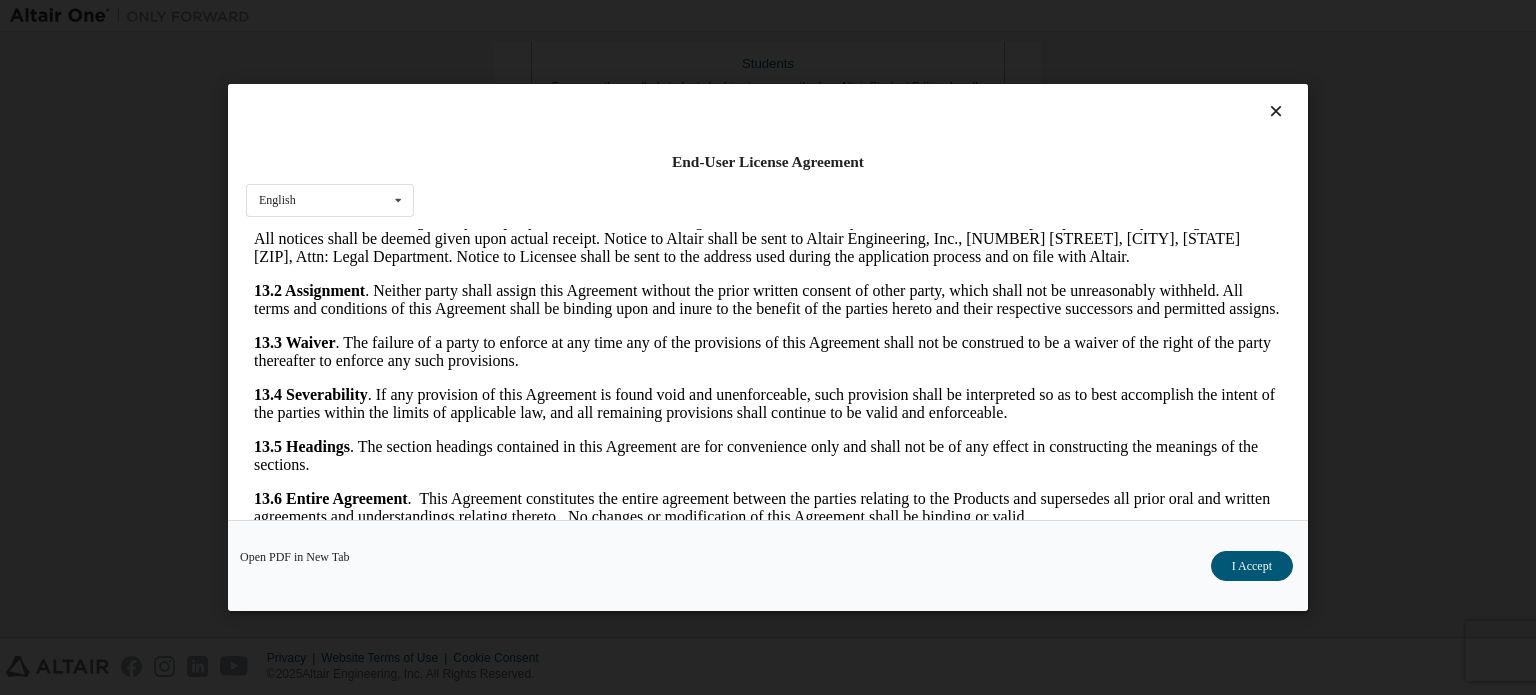 scroll, scrollTop: 3356, scrollLeft: 0, axis: vertical 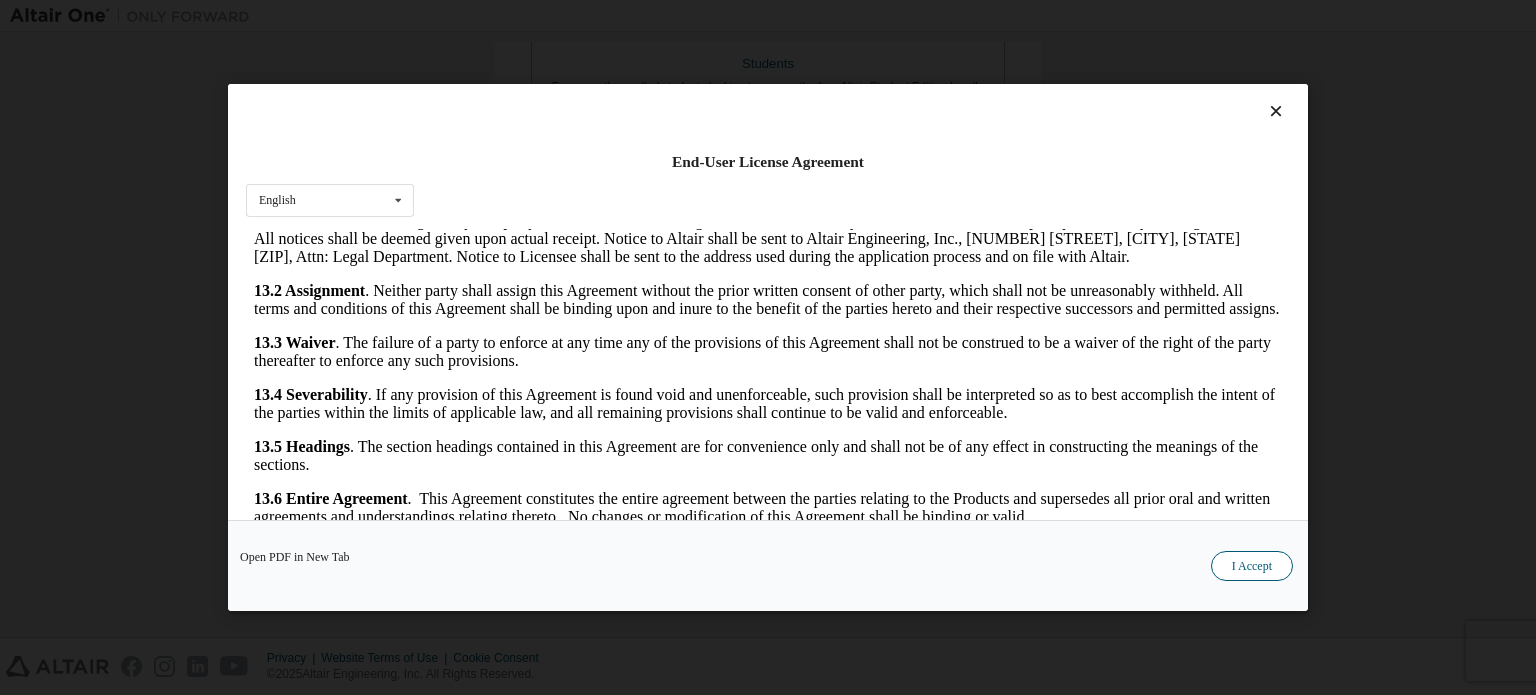 click on "I Accept" at bounding box center [1252, 566] 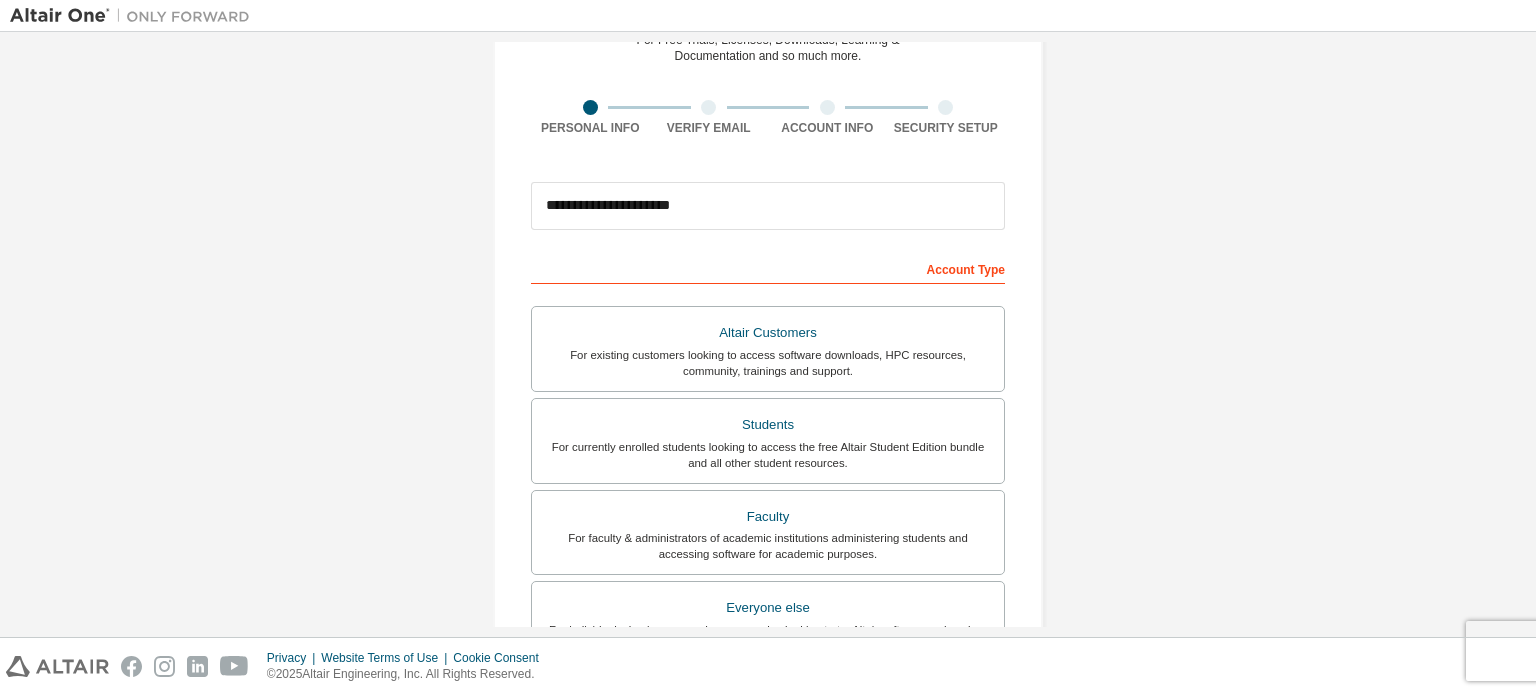 scroll, scrollTop: 469, scrollLeft: 0, axis: vertical 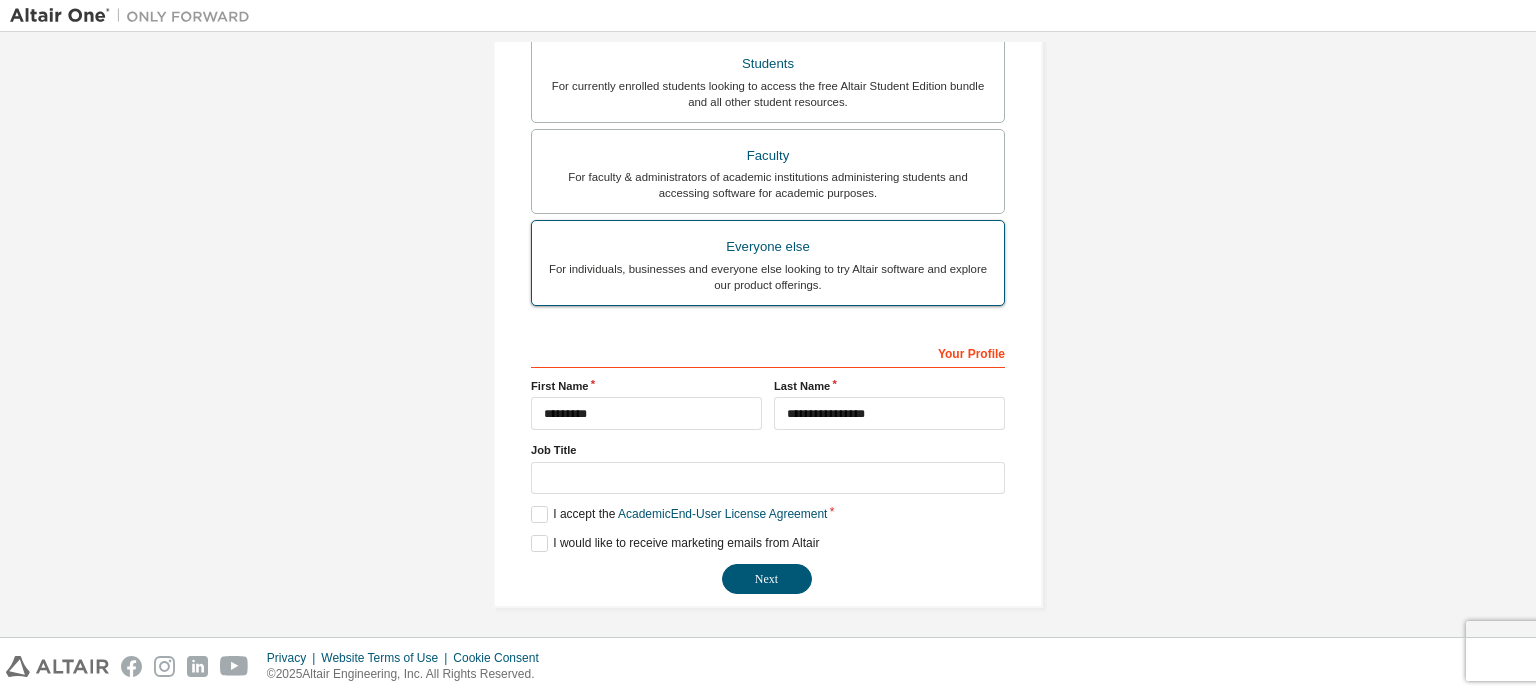 click on "Everyone else" at bounding box center (768, 247) 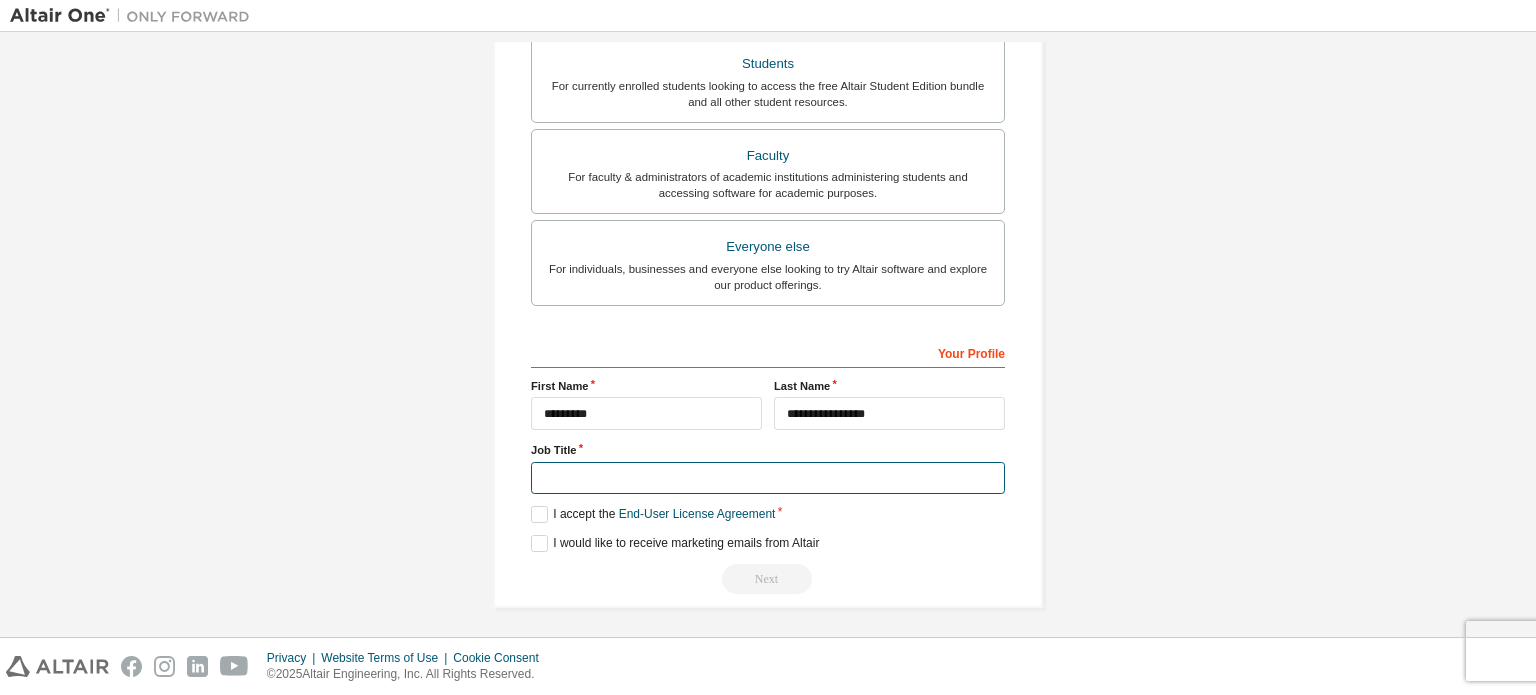click at bounding box center (768, 478) 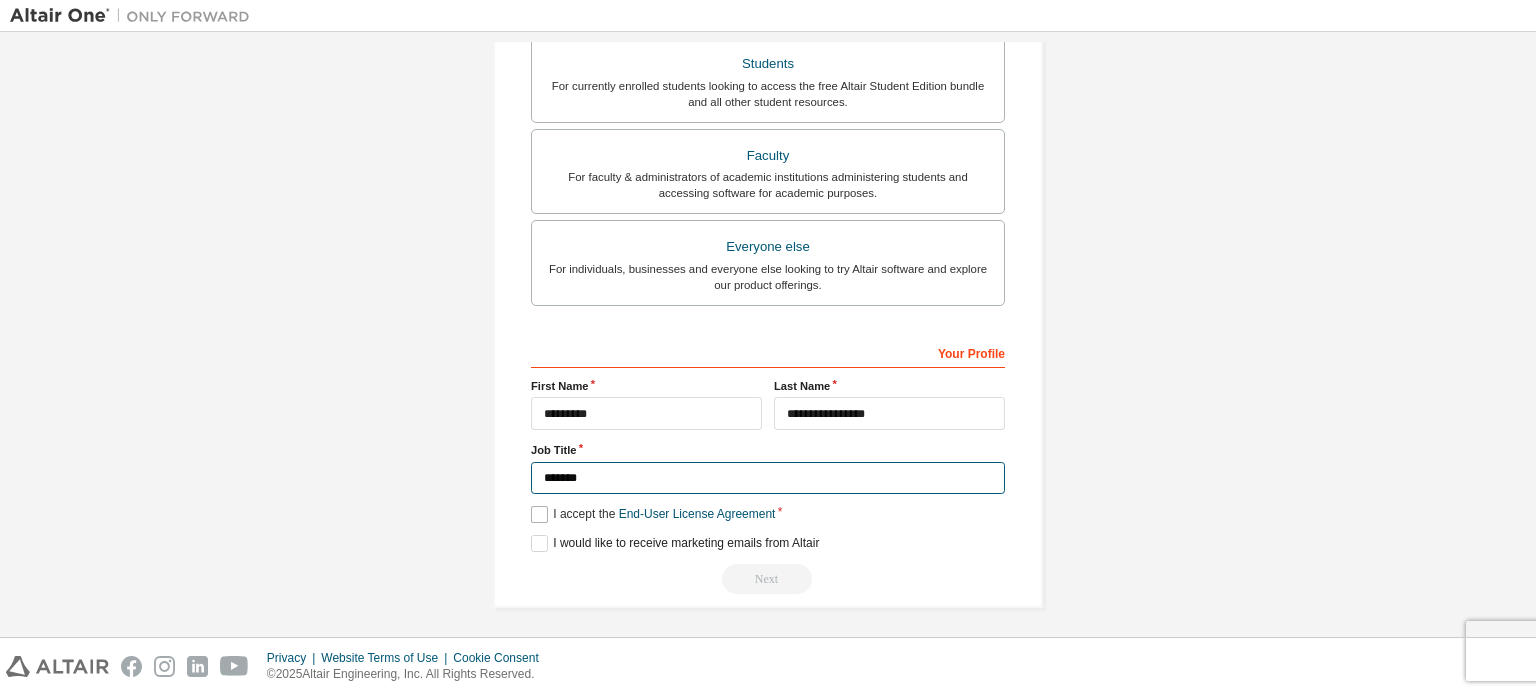 type on "*******" 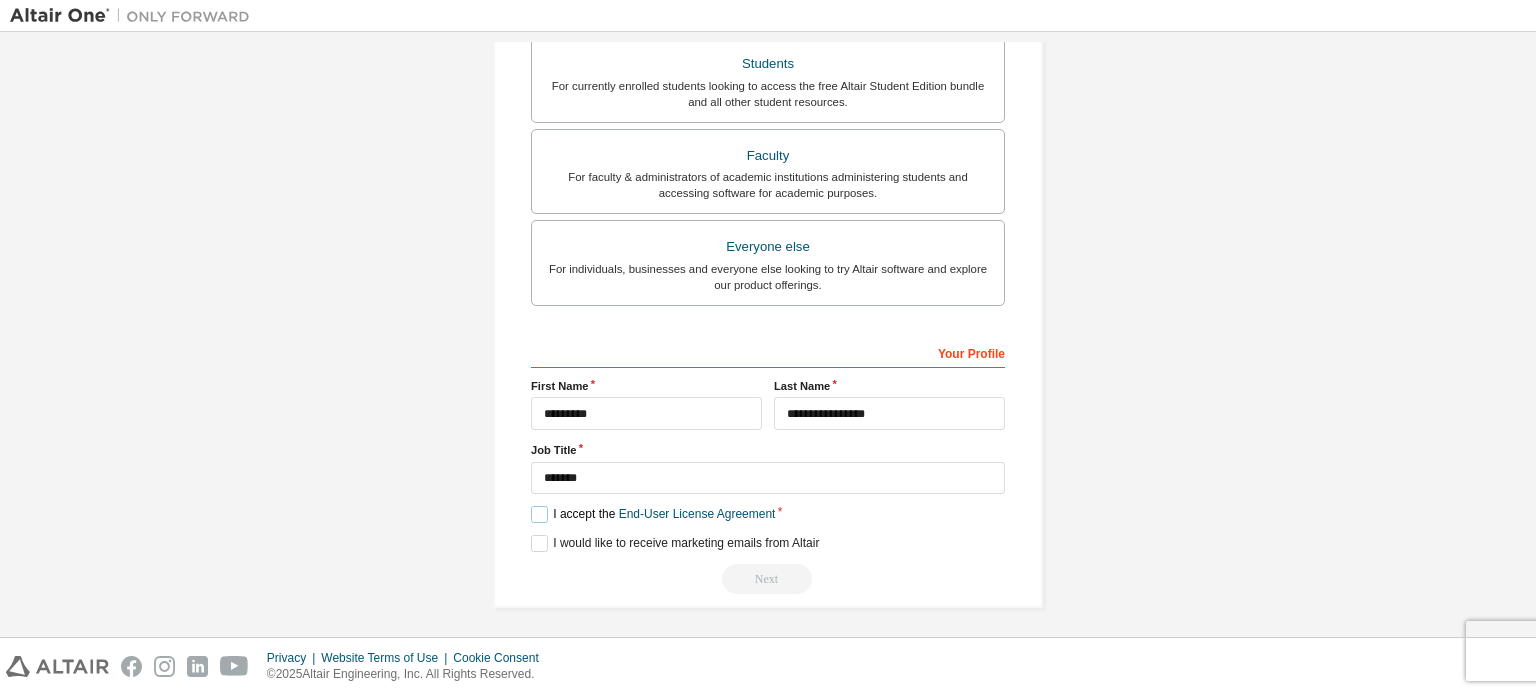 click on "I accept the    End-User License Agreement" at bounding box center (653, 514) 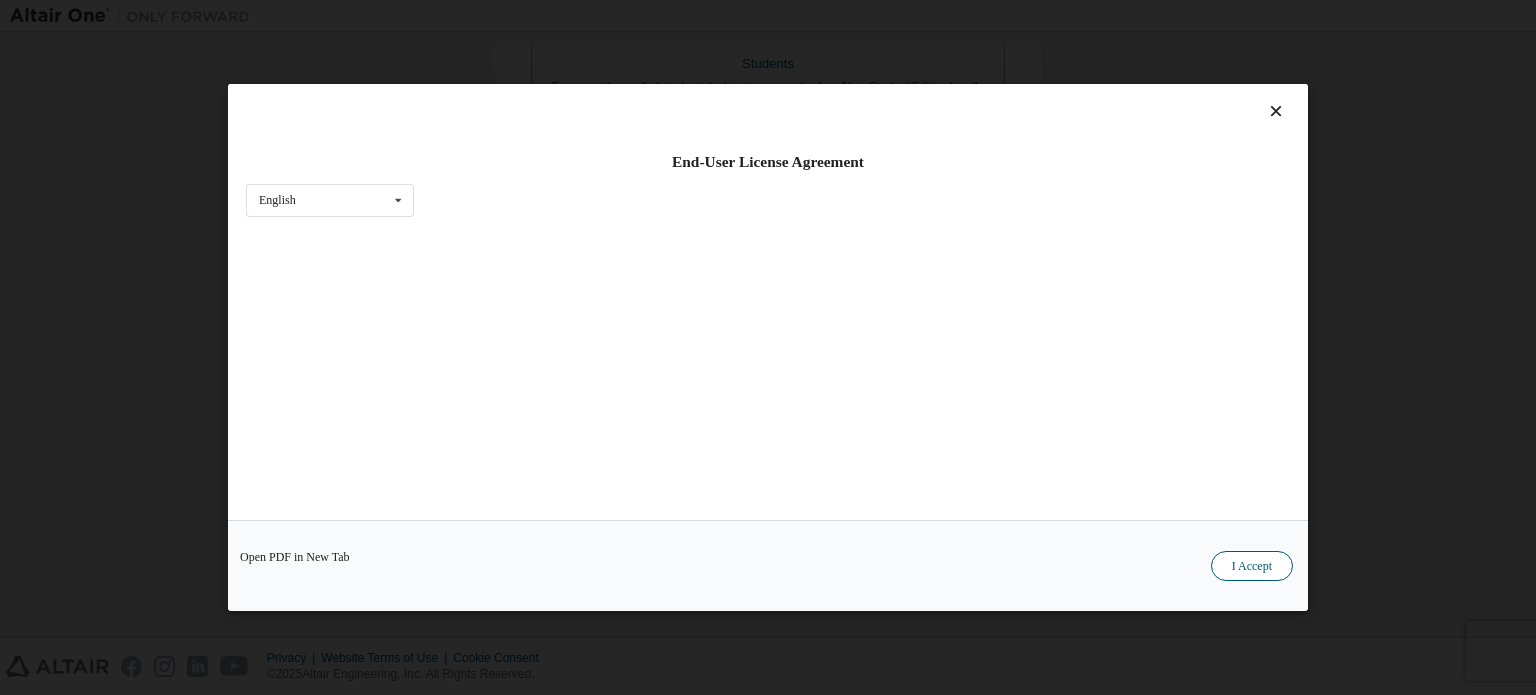 click on "I Accept" at bounding box center [1252, 566] 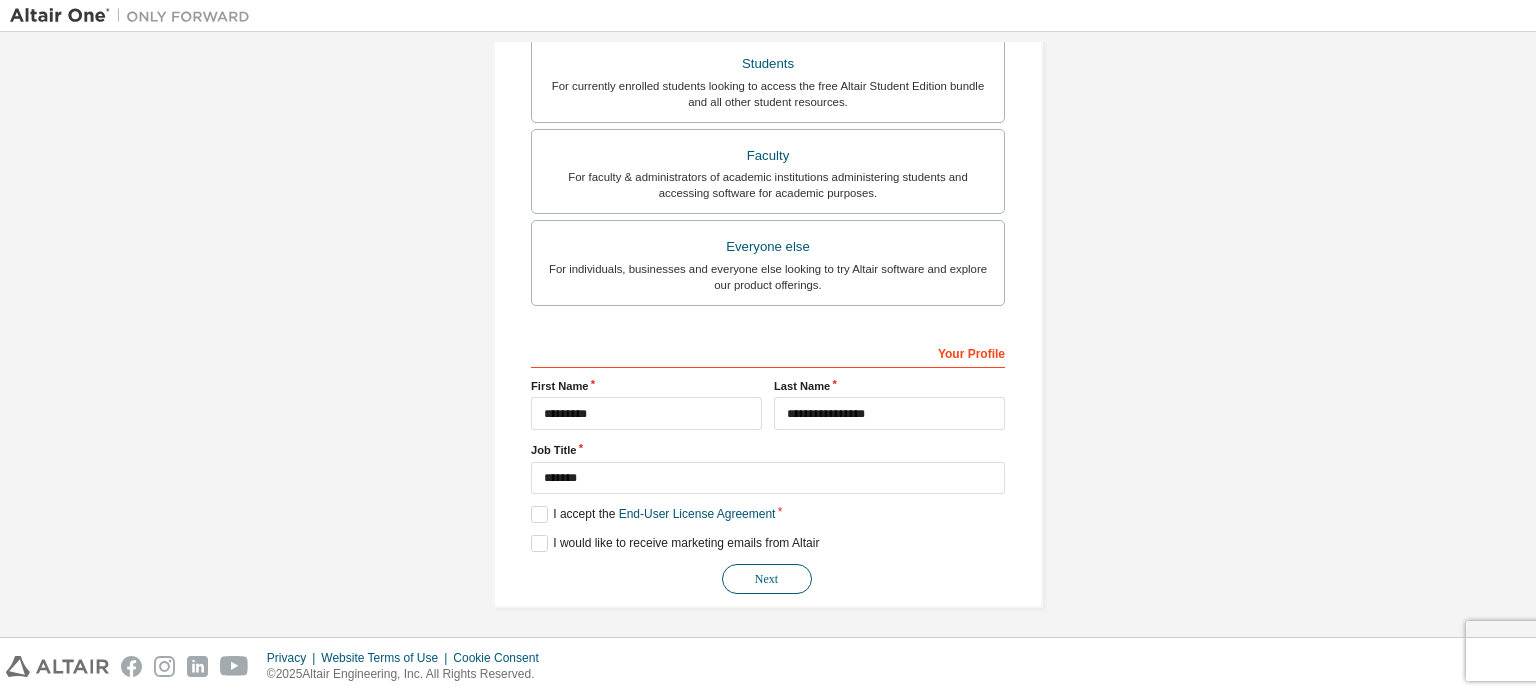 click on "Next" at bounding box center [767, 579] 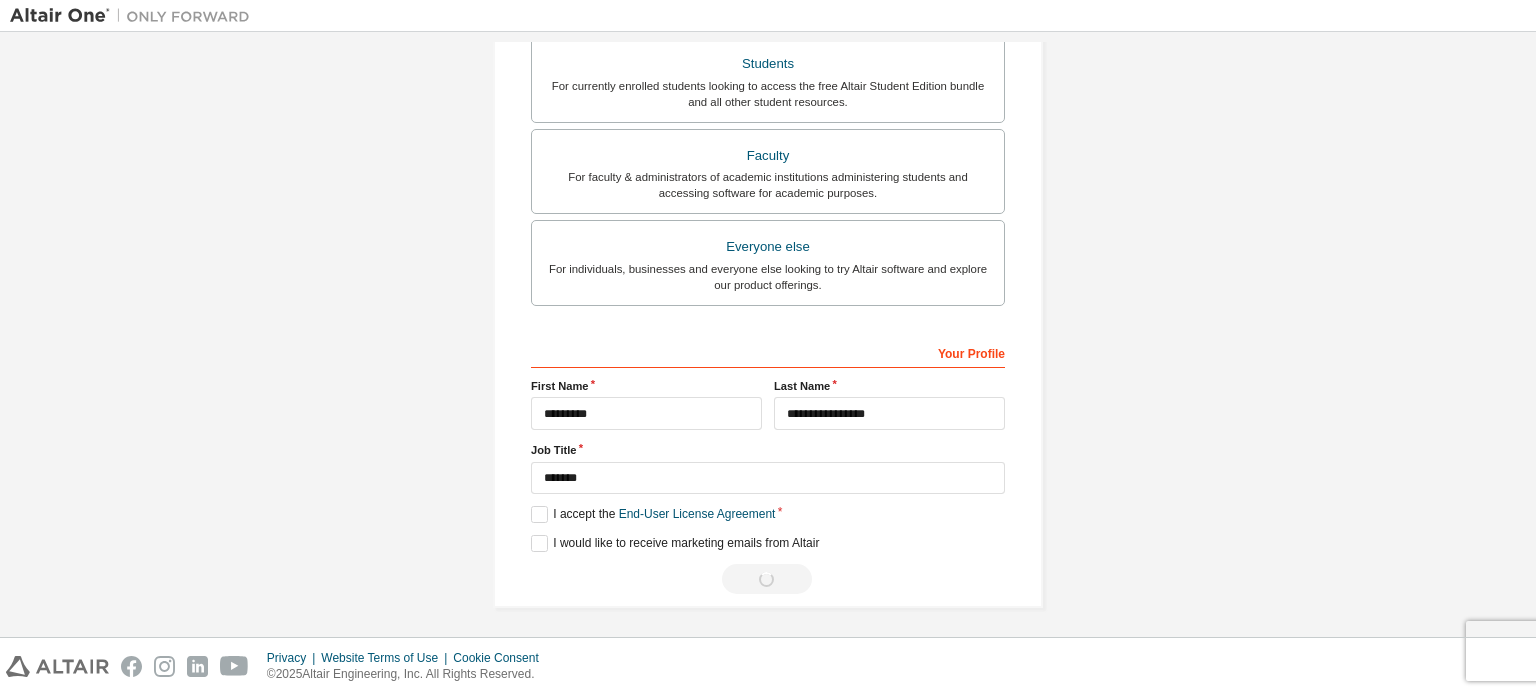 scroll, scrollTop: 0, scrollLeft: 0, axis: both 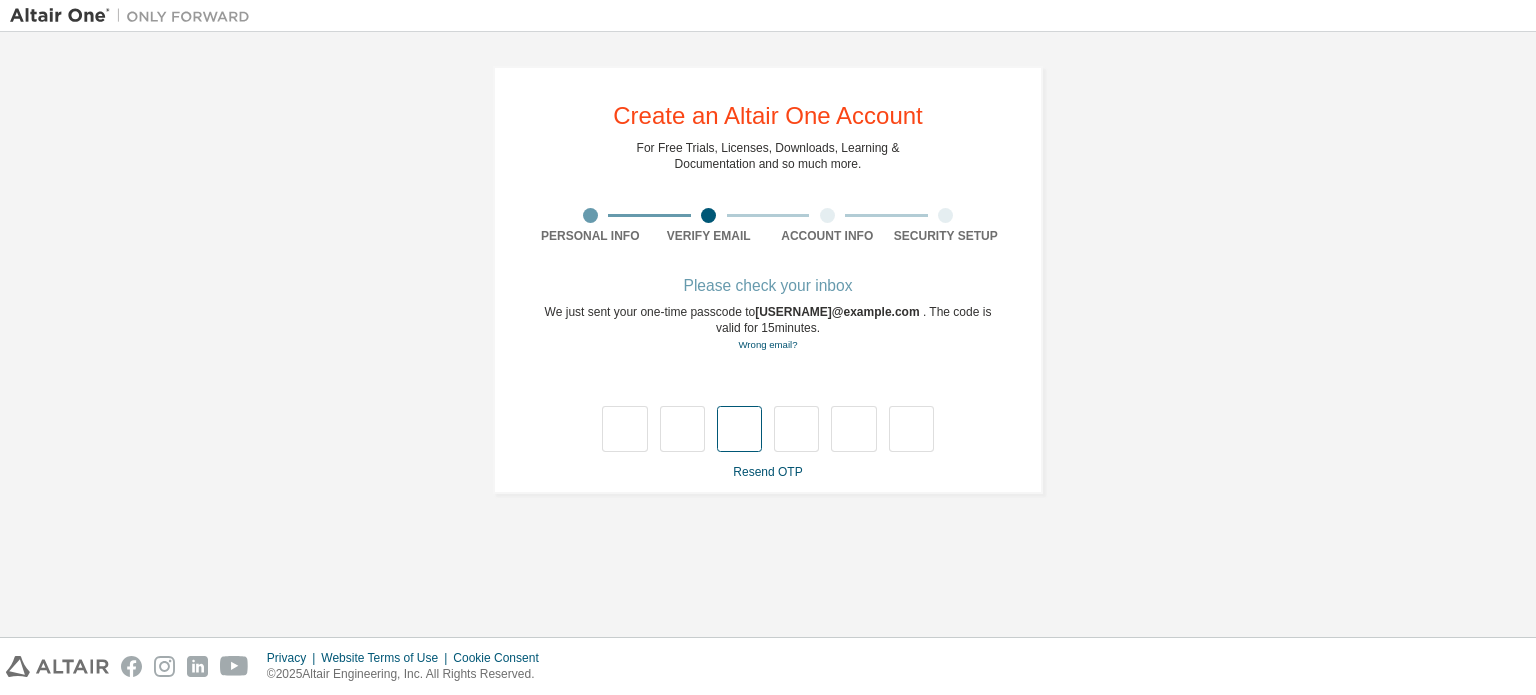 type on "*" 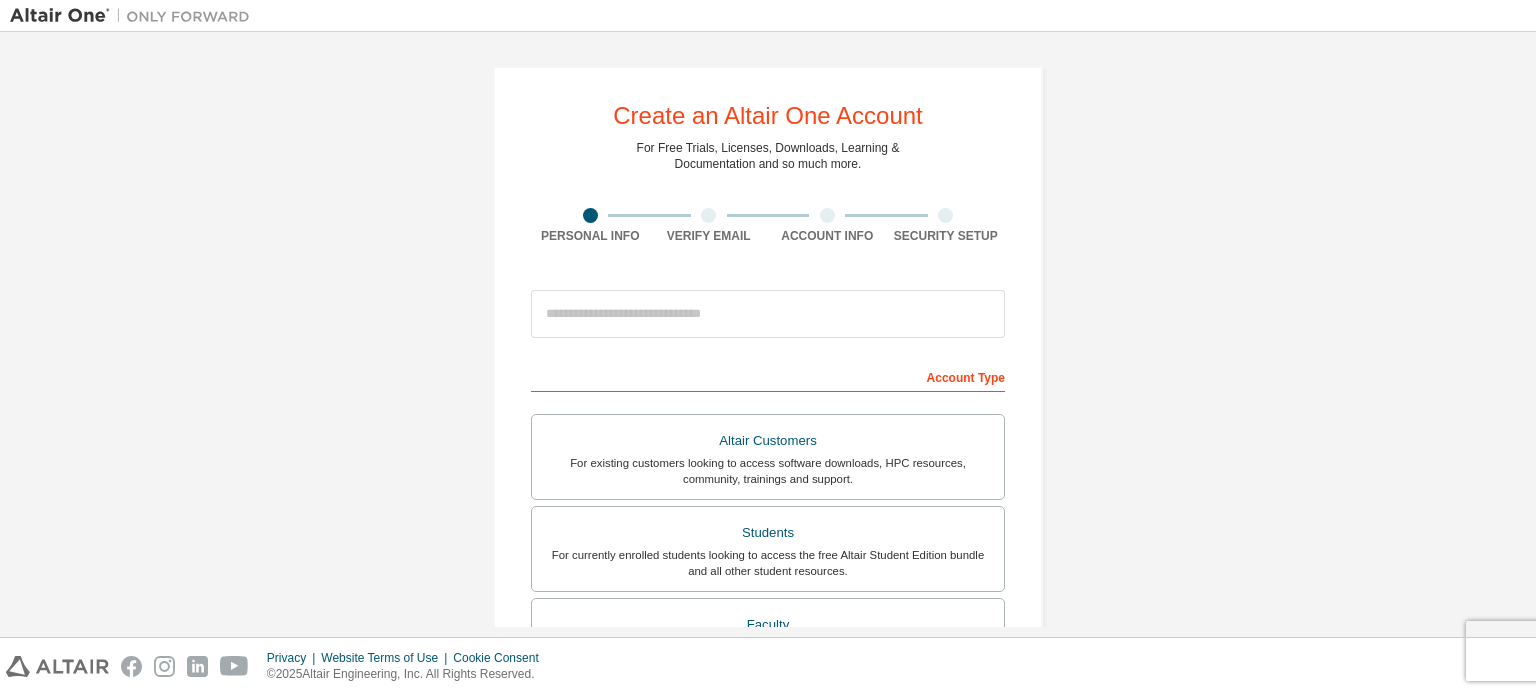 scroll, scrollTop: 0, scrollLeft: 0, axis: both 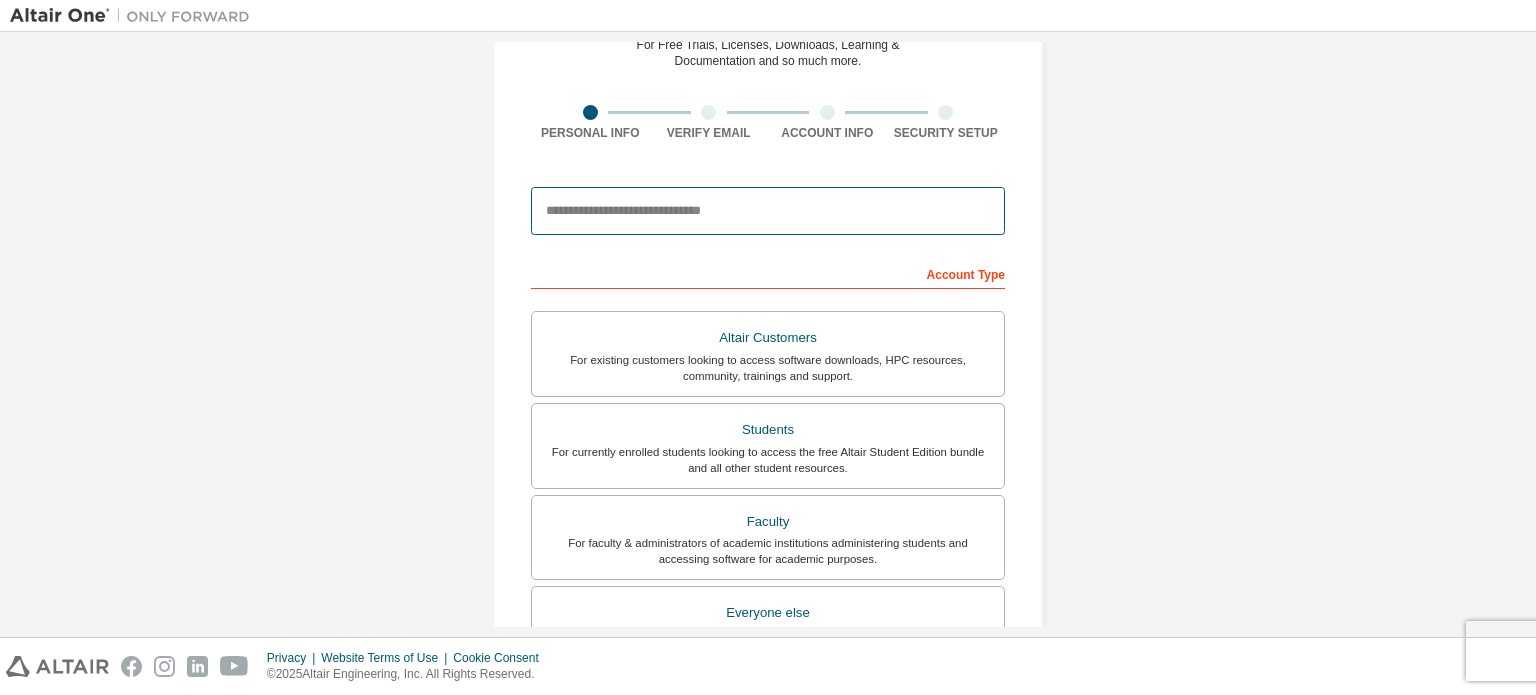 click at bounding box center (768, 211) 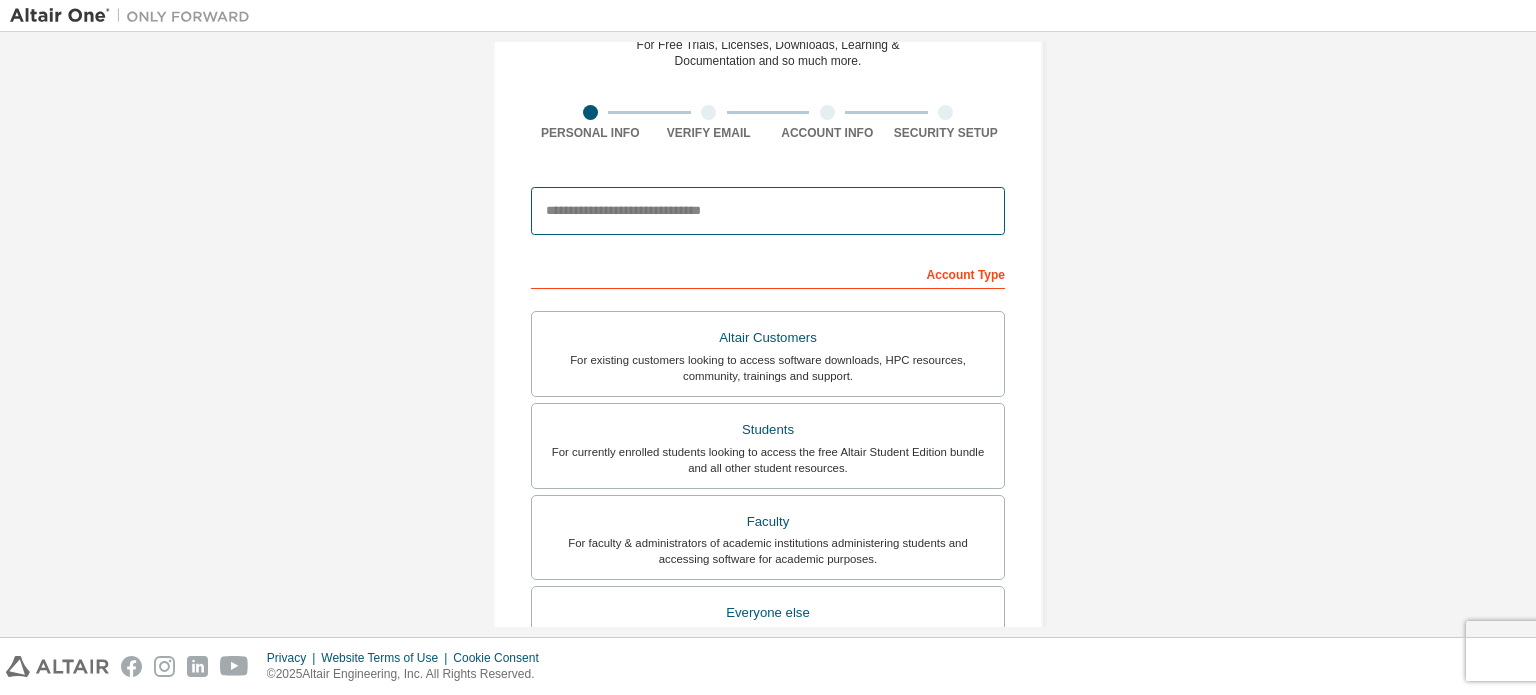 type on "**********" 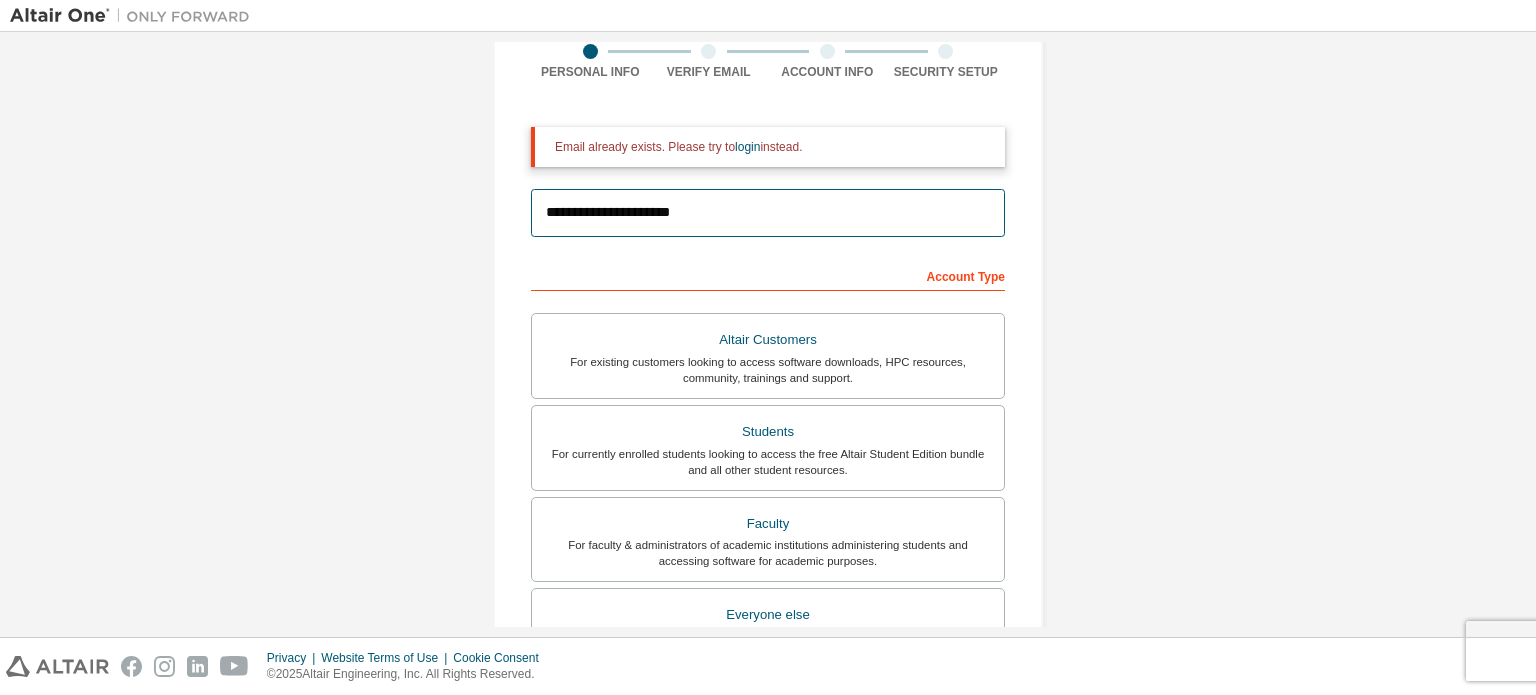 scroll, scrollTop: 160, scrollLeft: 0, axis: vertical 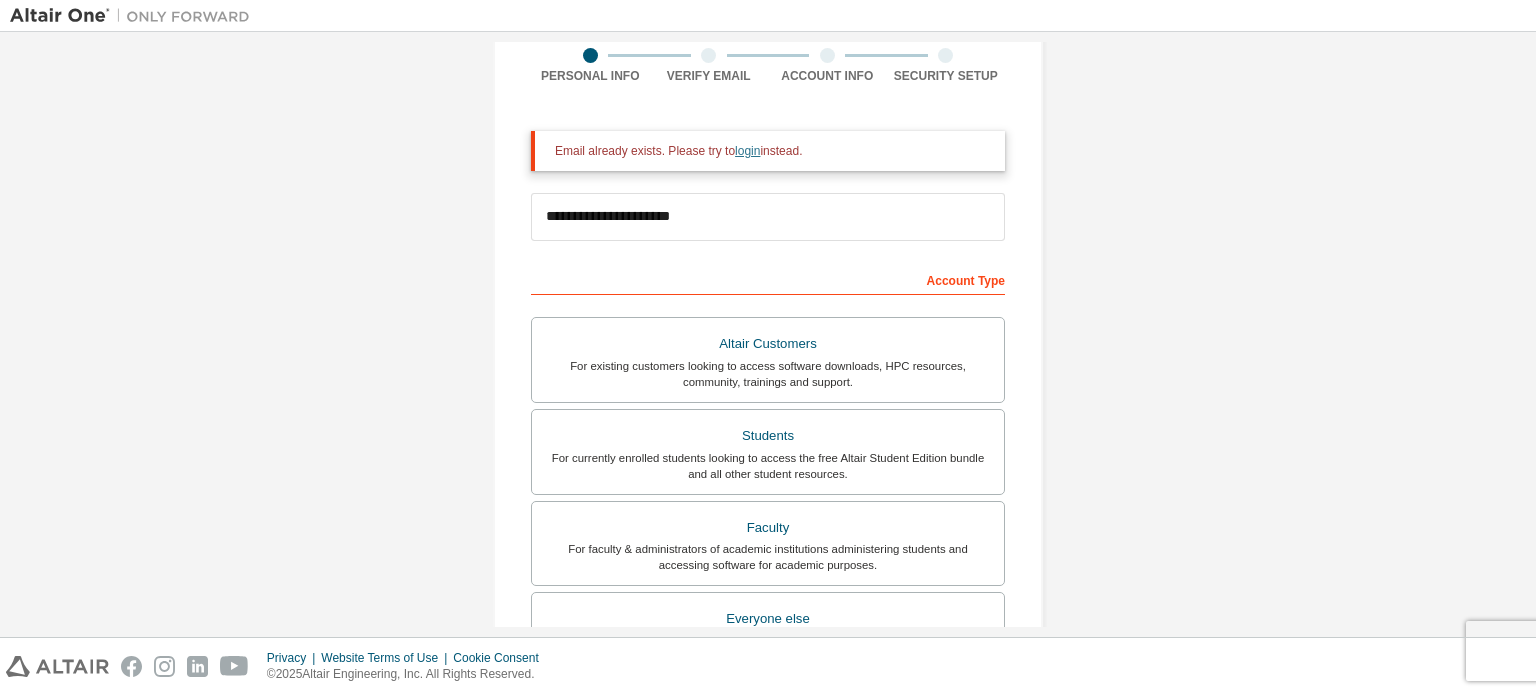 click on "login" at bounding box center (747, 151) 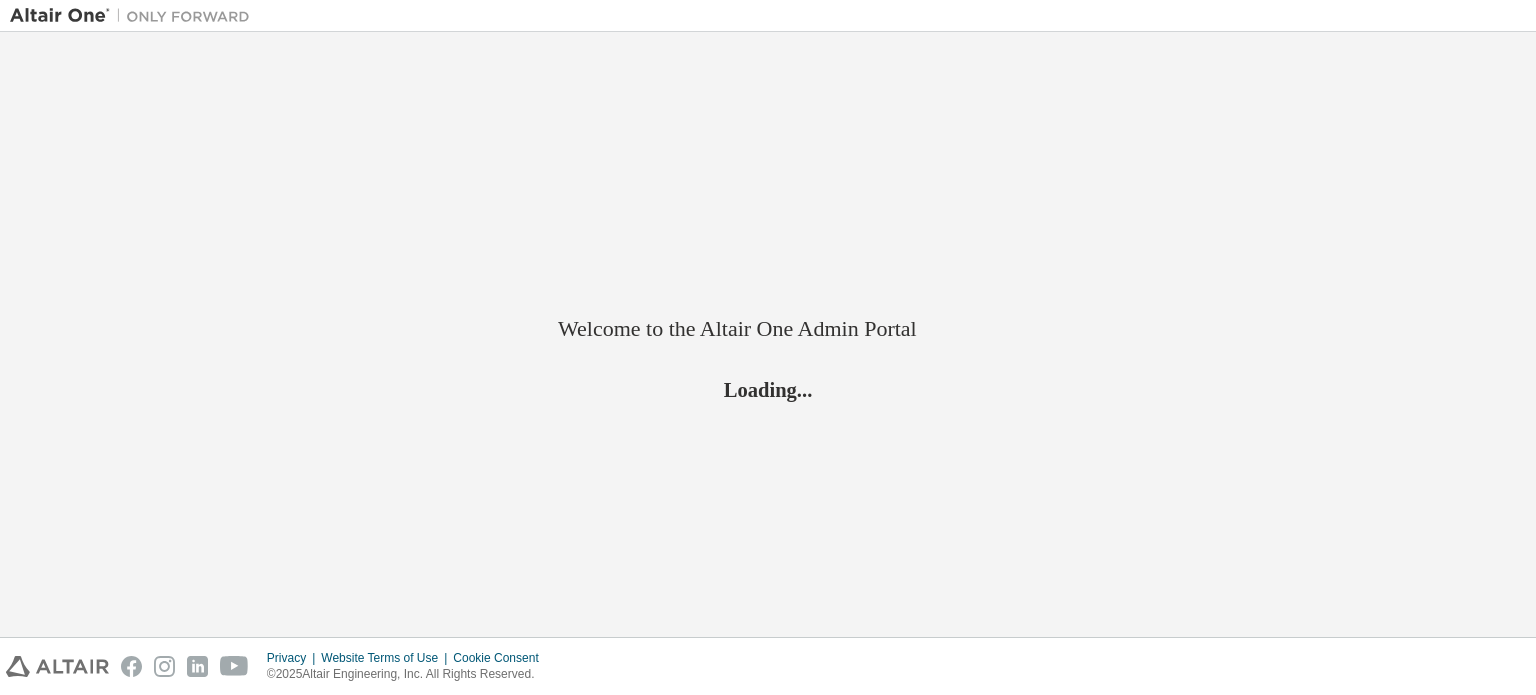 scroll, scrollTop: 0, scrollLeft: 0, axis: both 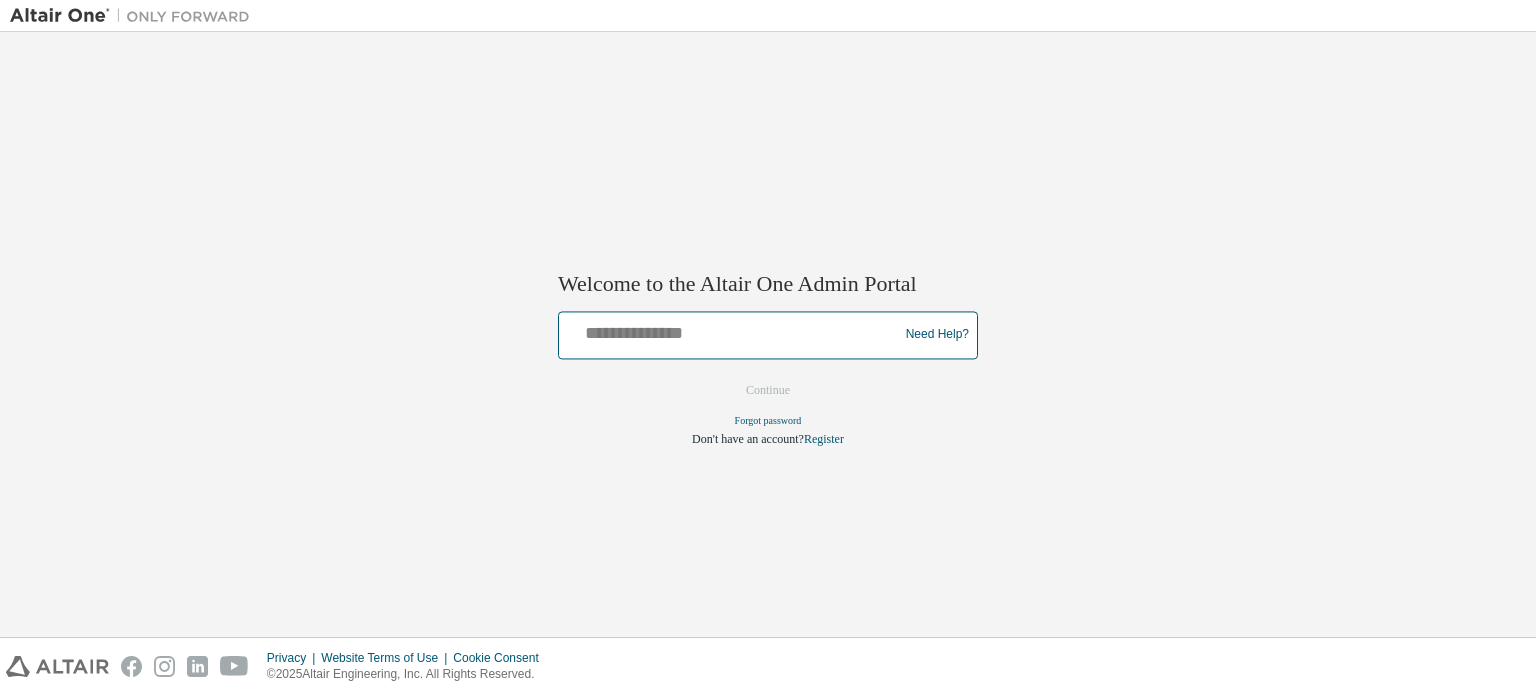 click at bounding box center (731, 330) 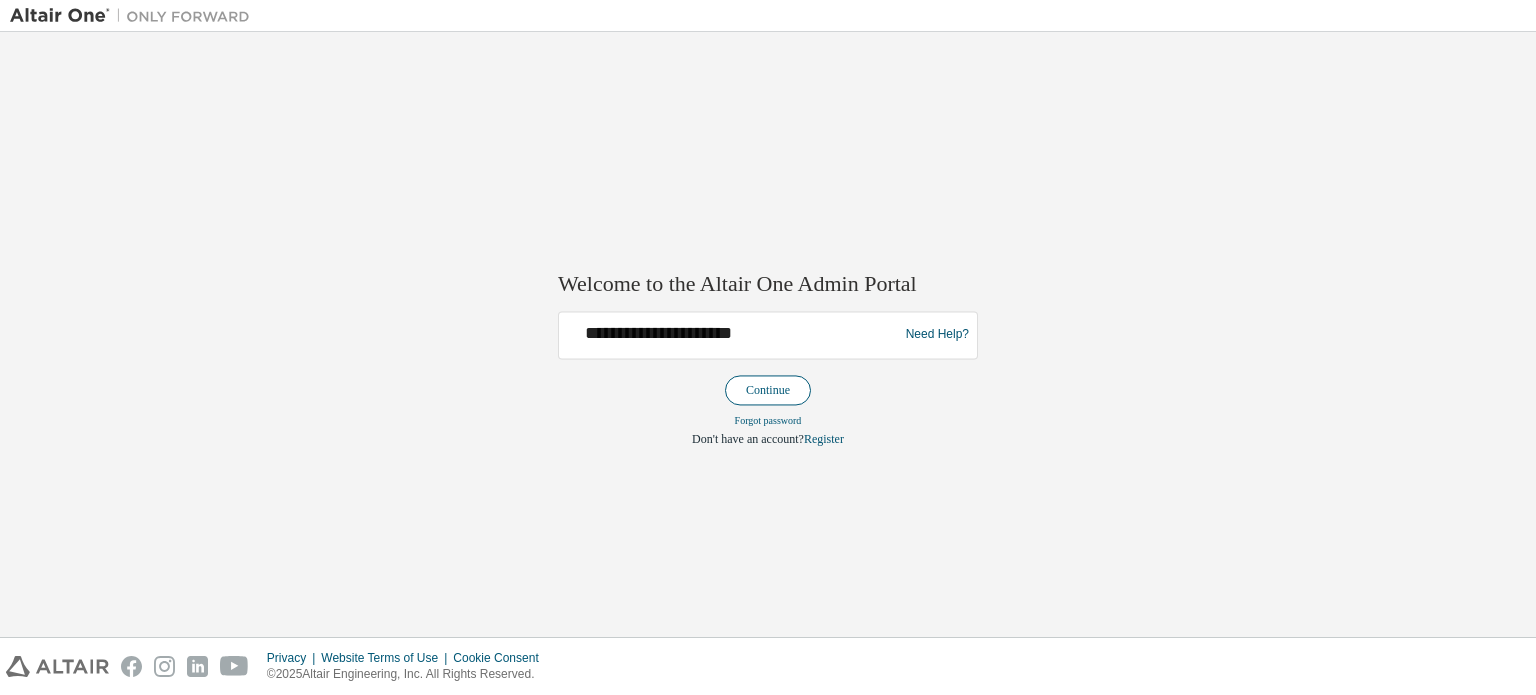 click on "Continue" at bounding box center (768, 390) 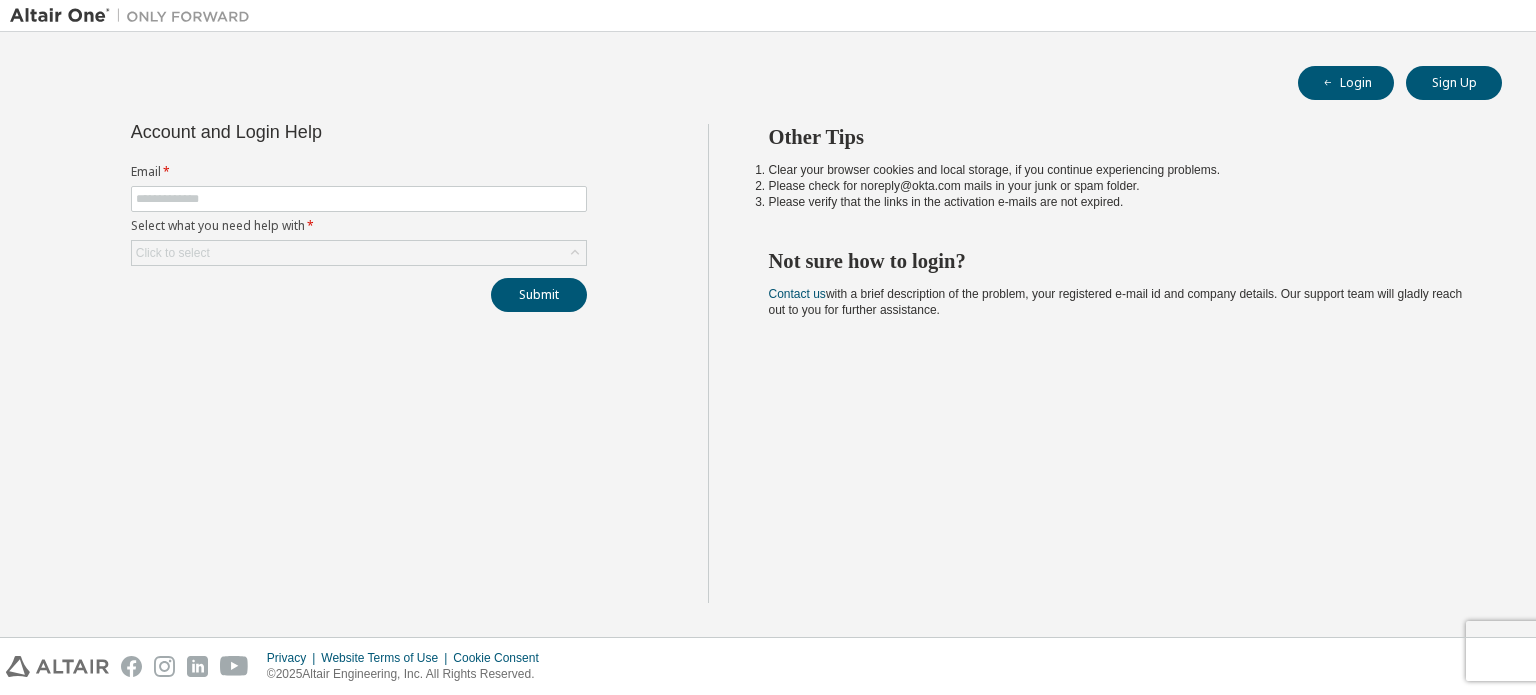 scroll, scrollTop: 0, scrollLeft: 0, axis: both 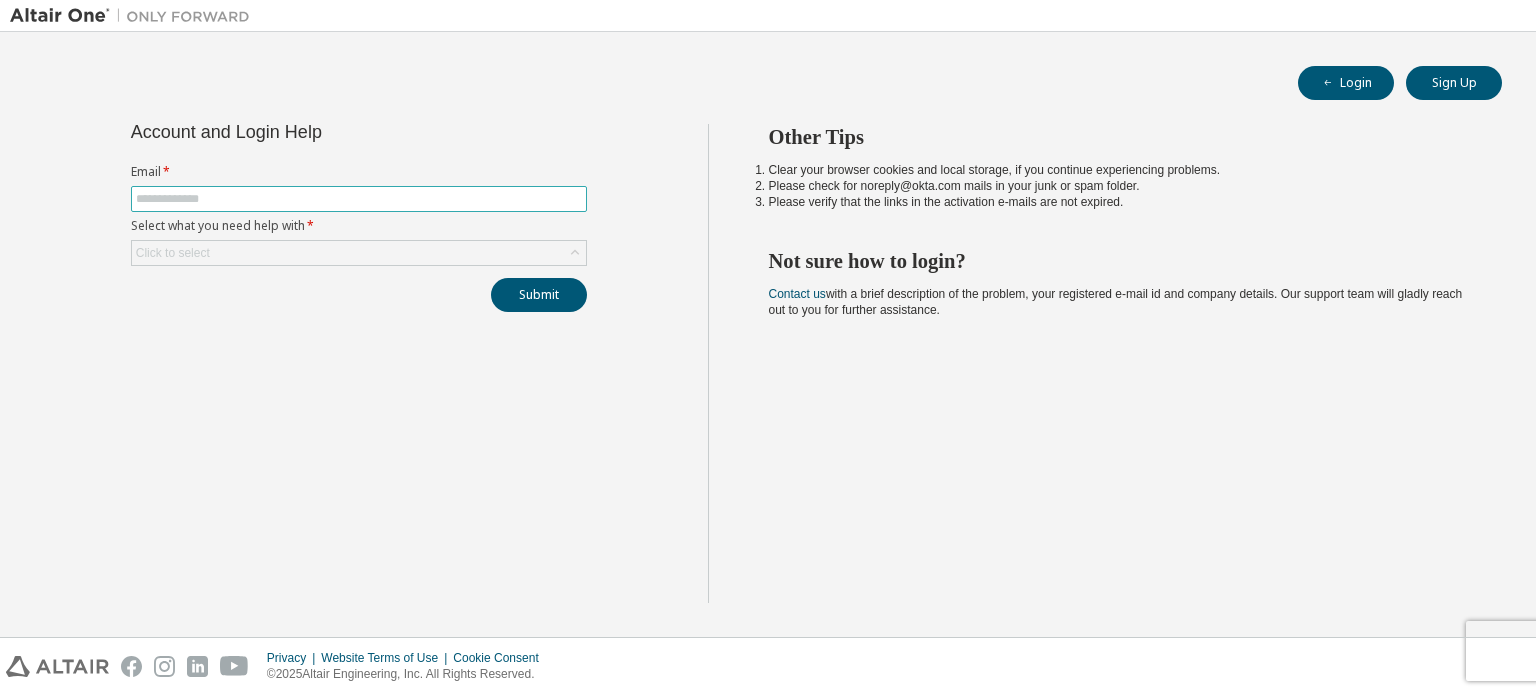 click at bounding box center (359, 199) 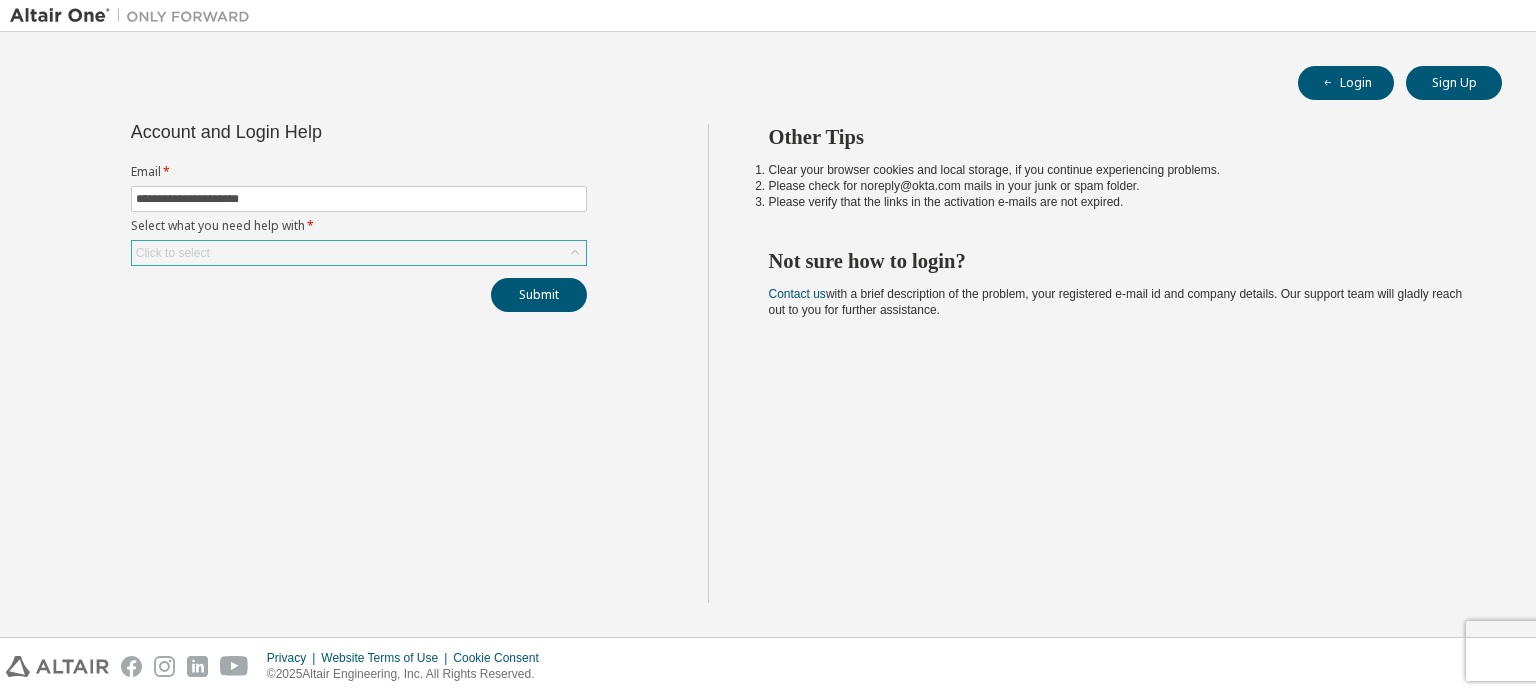 click on "Click to select" at bounding box center [359, 253] 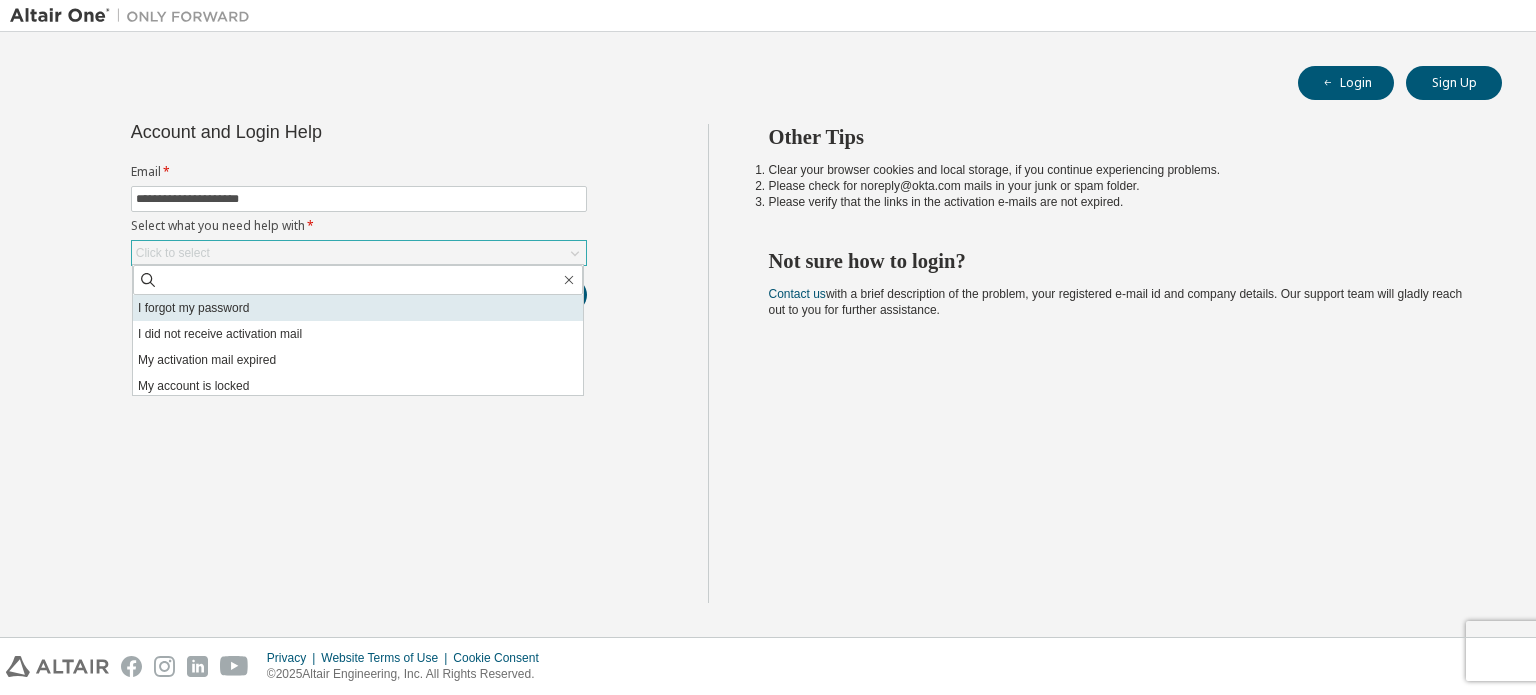 click on "I forgot my password" at bounding box center [358, 308] 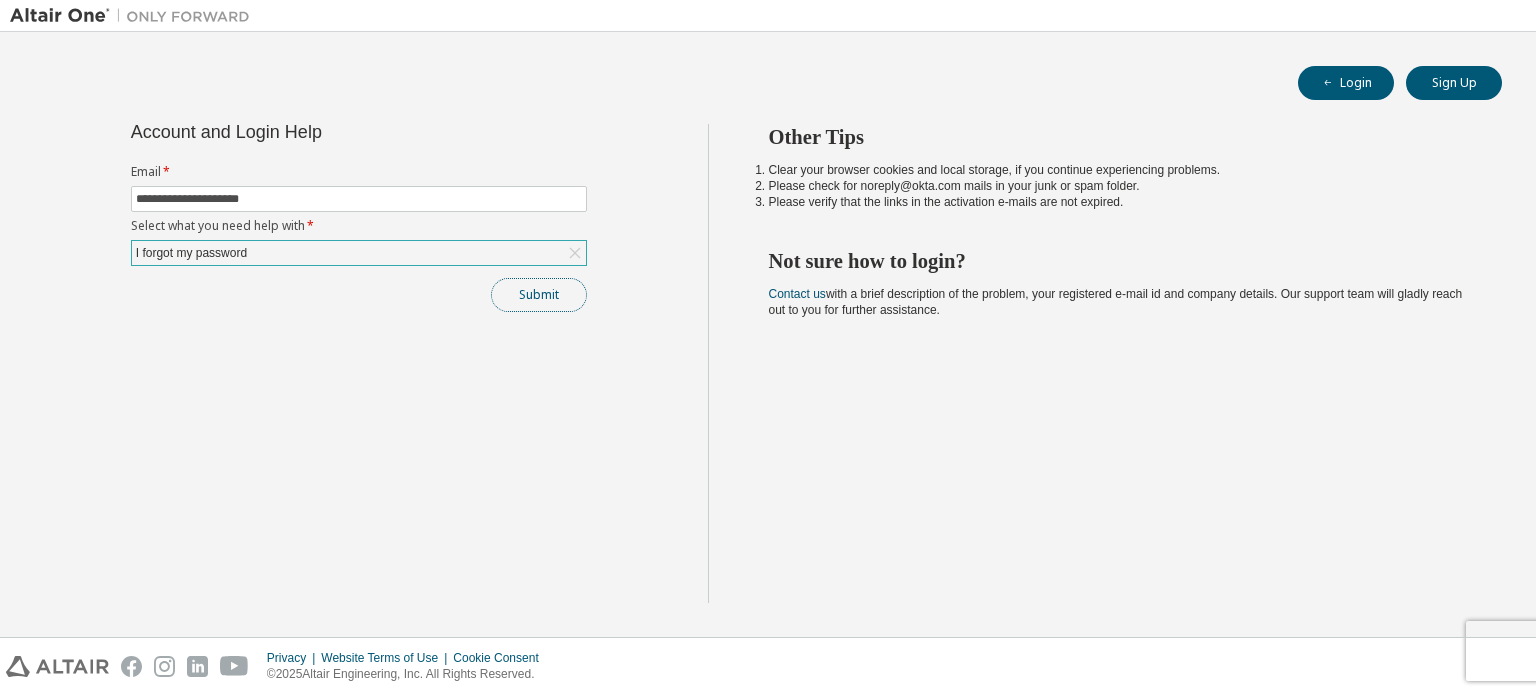 click on "Submit" at bounding box center (539, 295) 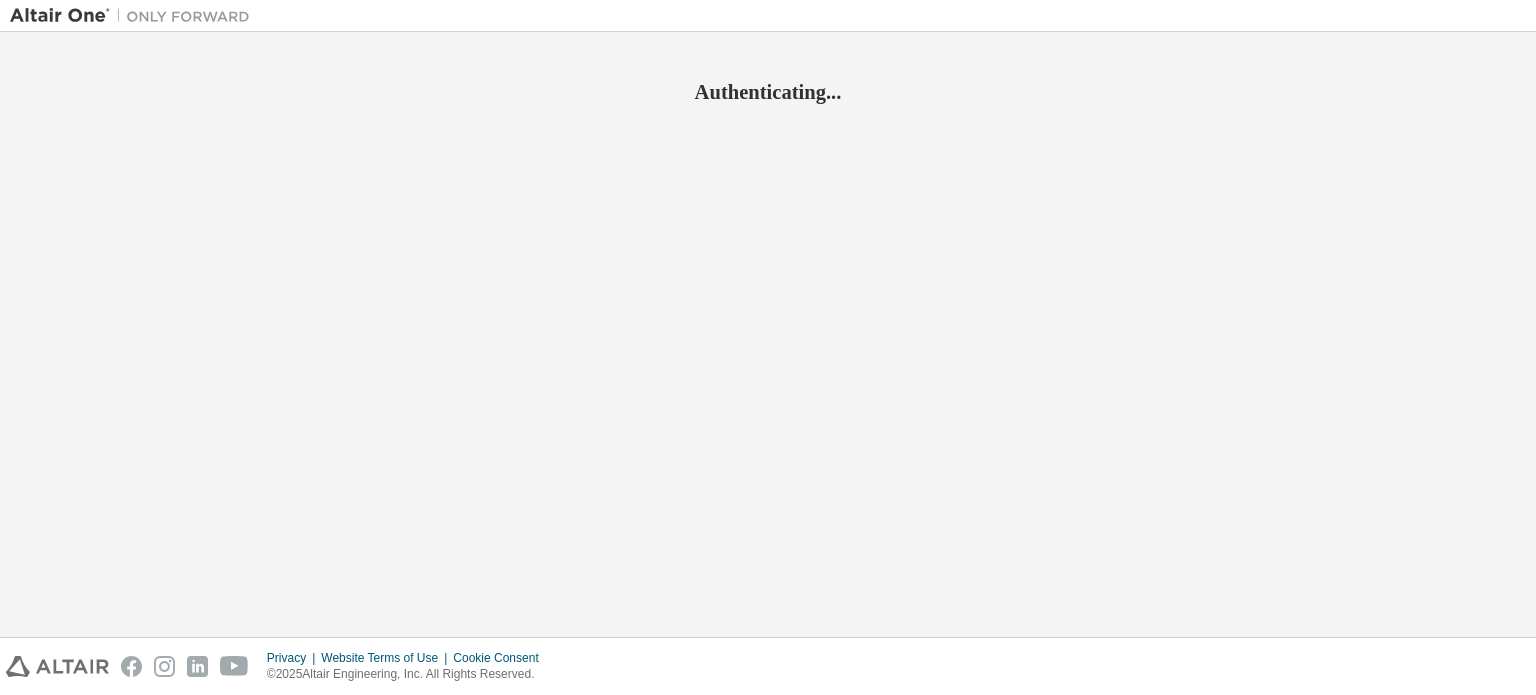 scroll, scrollTop: 0, scrollLeft: 0, axis: both 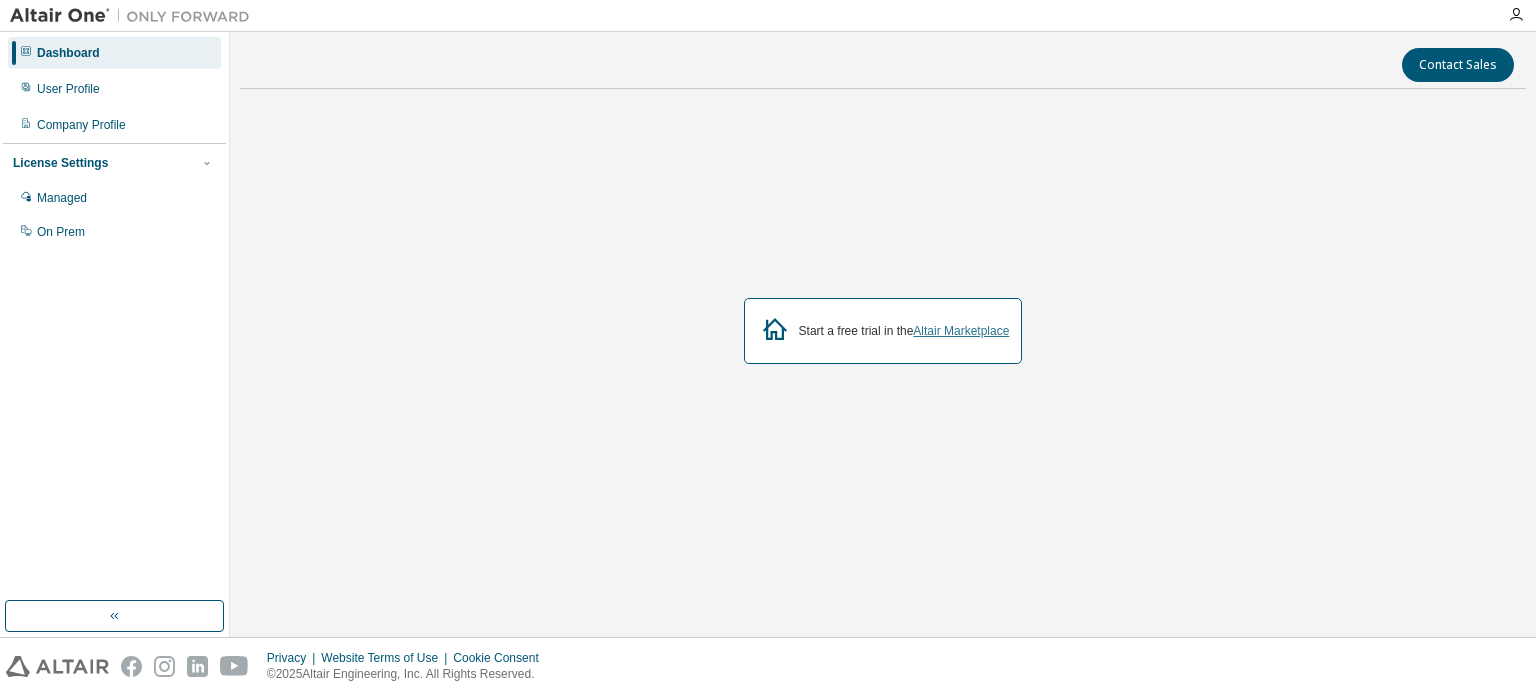 click on "Altair Marketplace" at bounding box center (961, 331) 